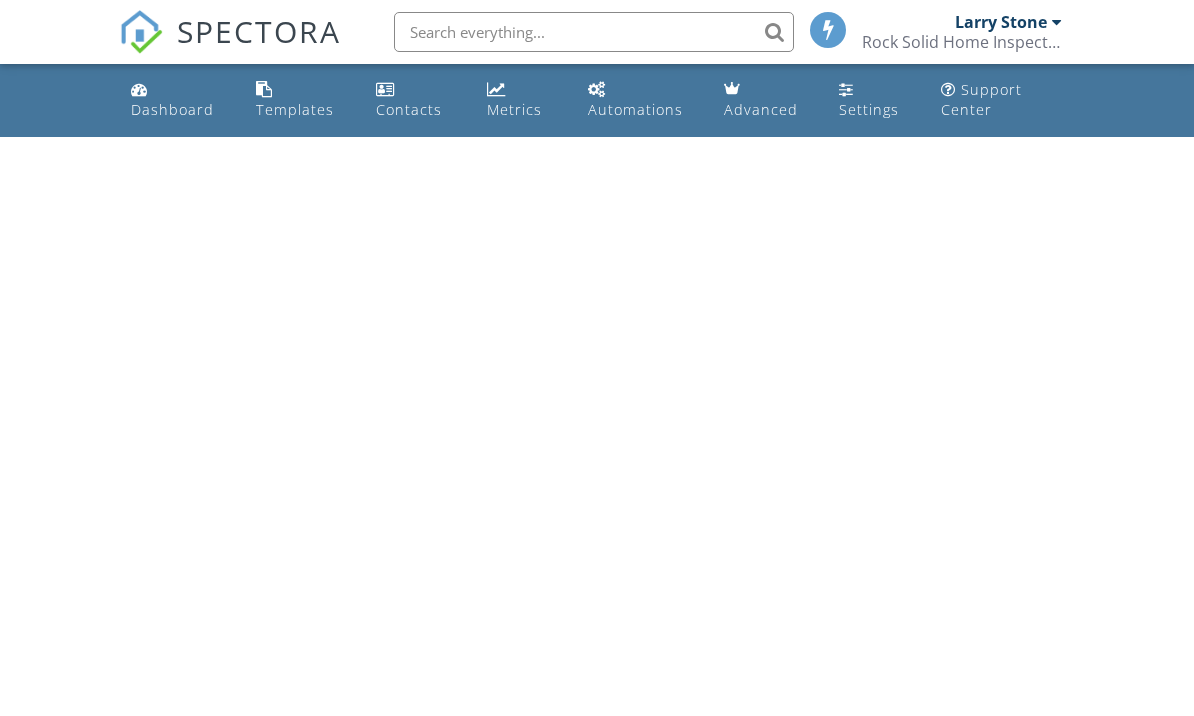 scroll, scrollTop: 0, scrollLeft: 0, axis: both 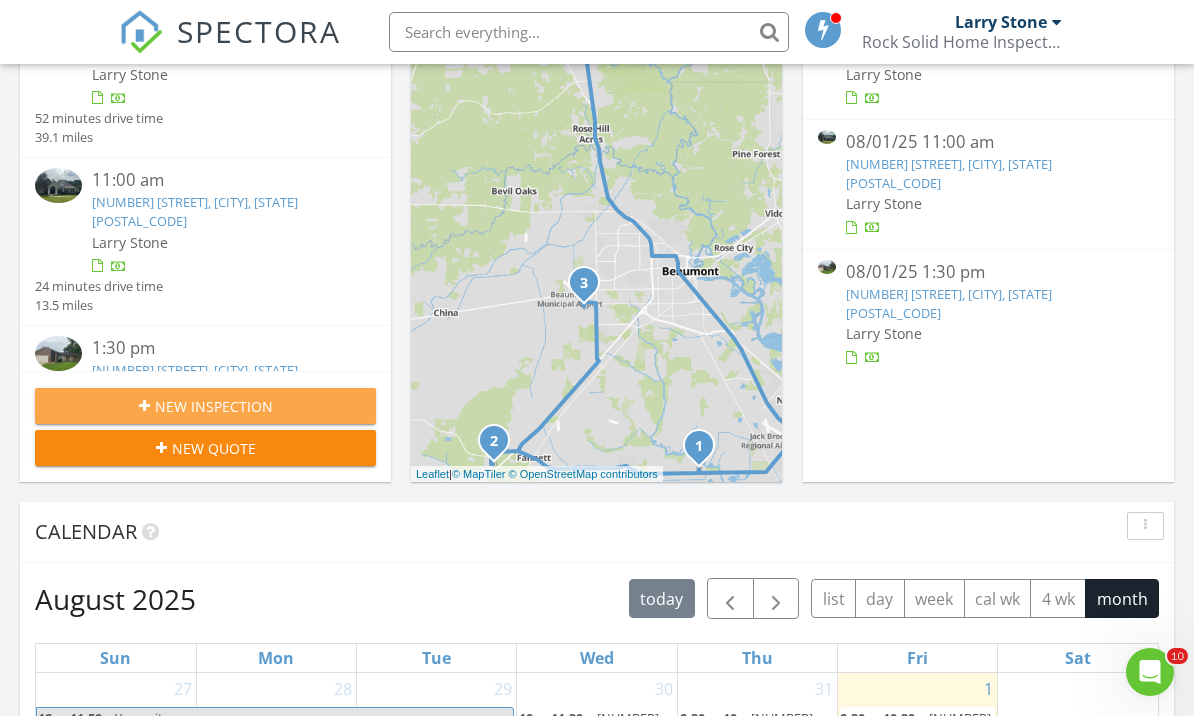 click on "New Inspection" at bounding box center (205, 406) 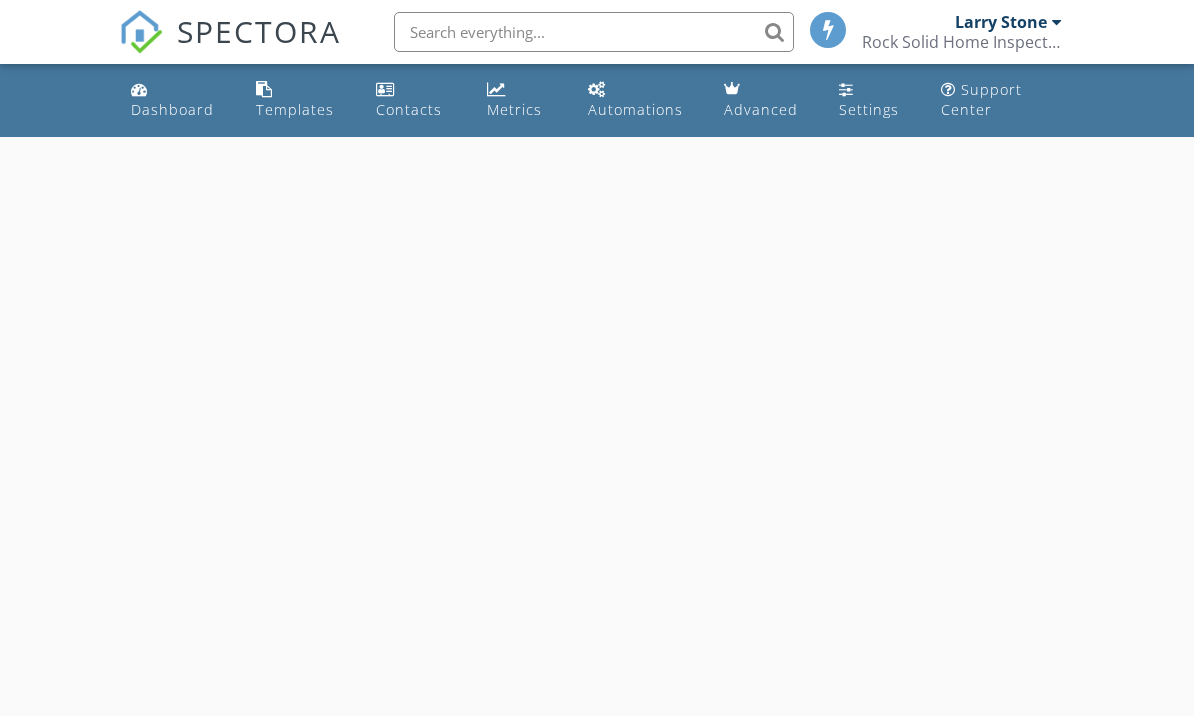 scroll, scrollTop: 0, scrollLeft: 0, axis: both 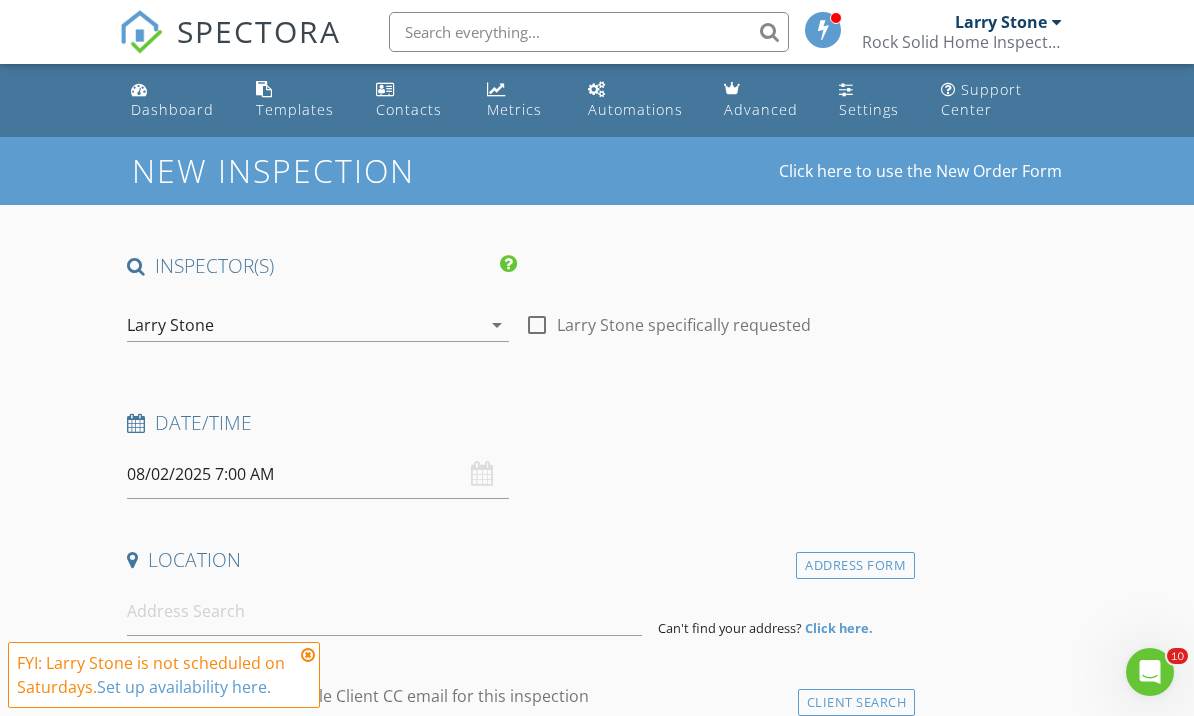 click at bounding box center (308, 655) 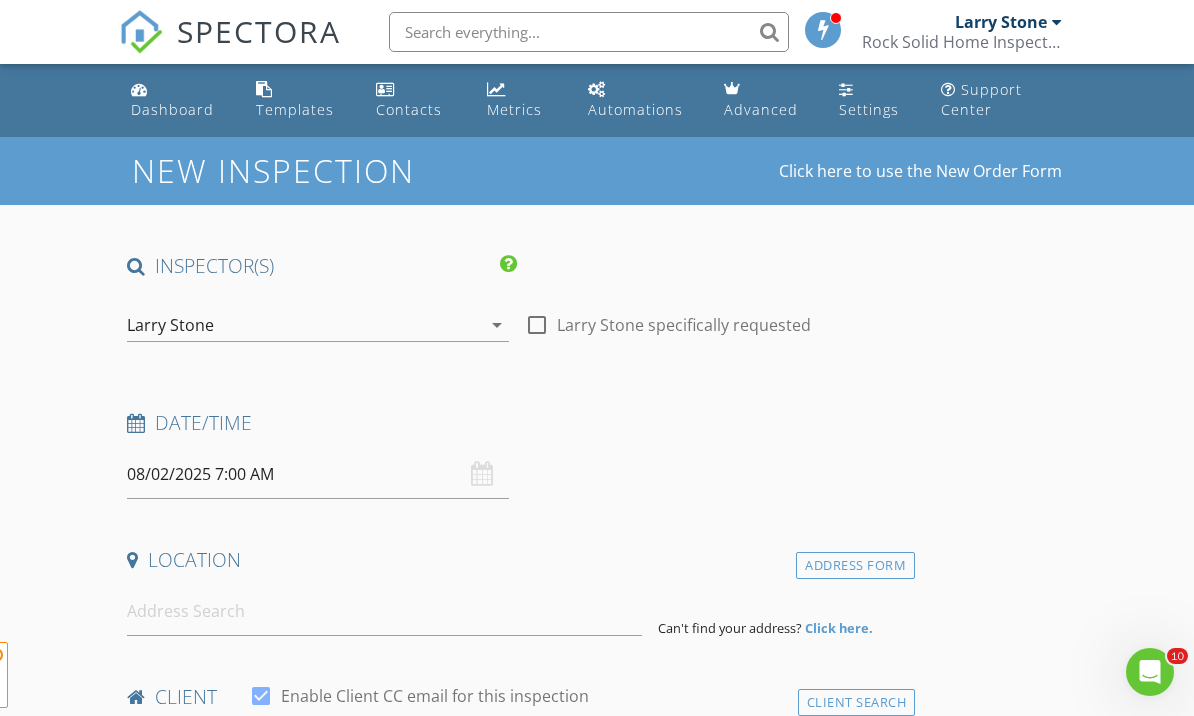 click on "08/02/2025 7:00 AM" at bounding box center (318, 474) 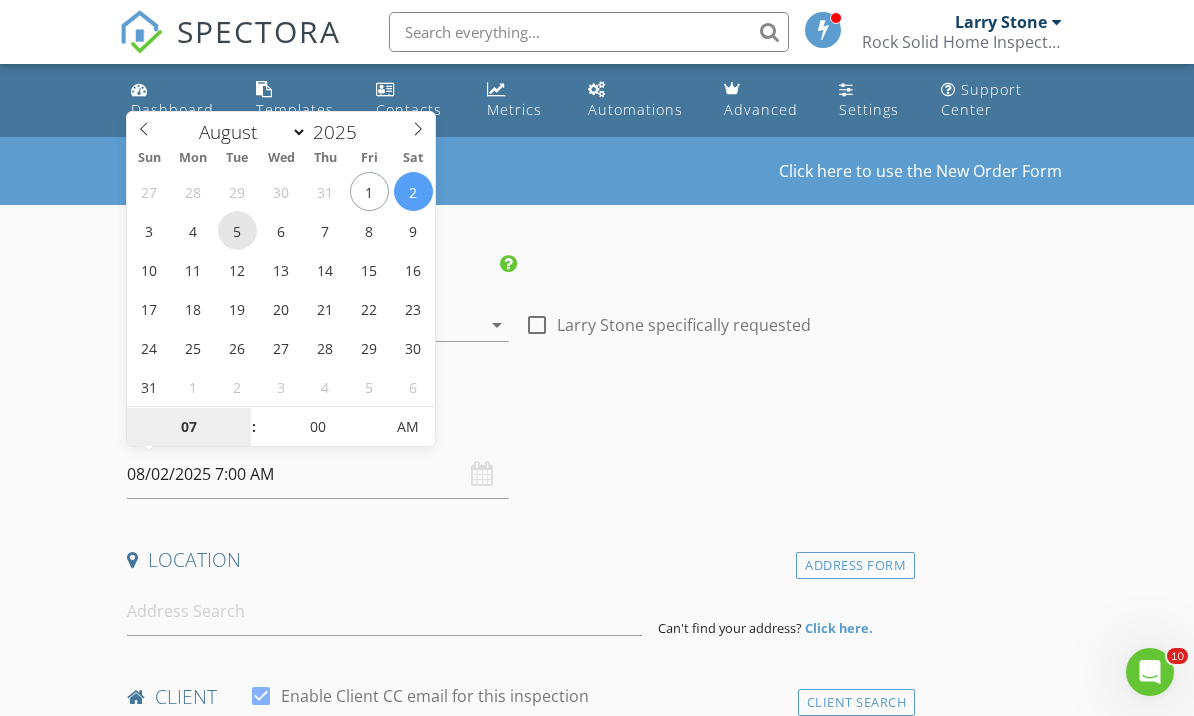 type on "08/05/2025 7:00 AM" 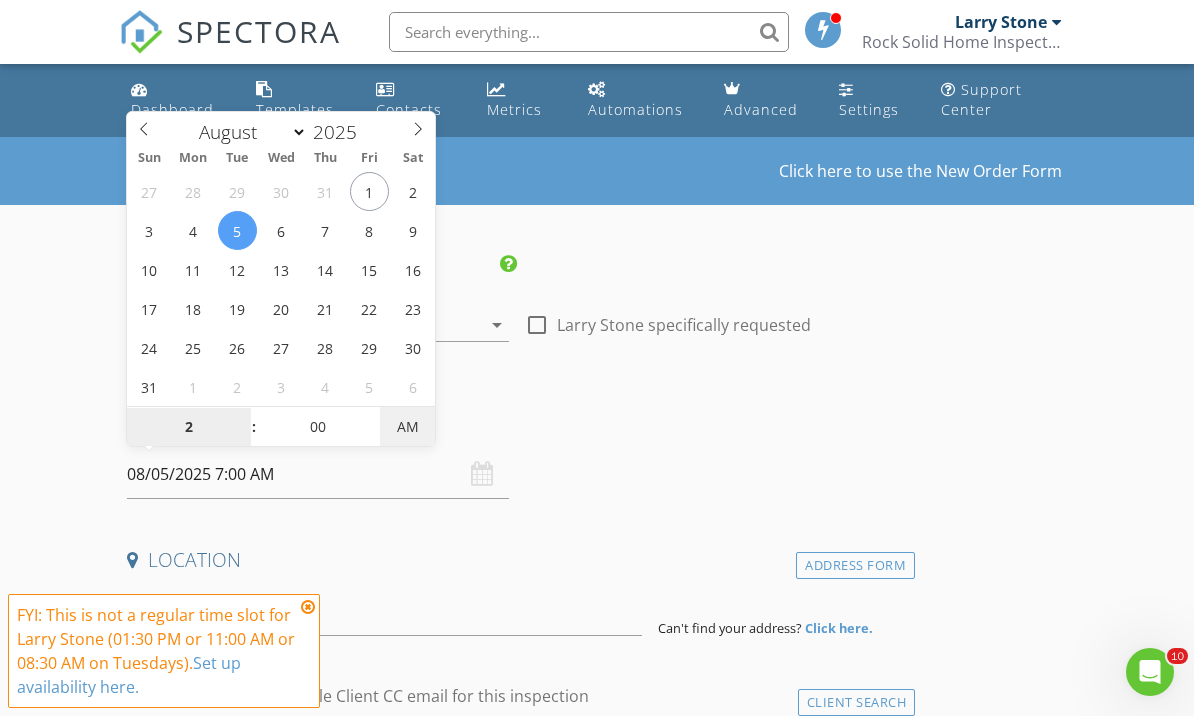 type on "02" 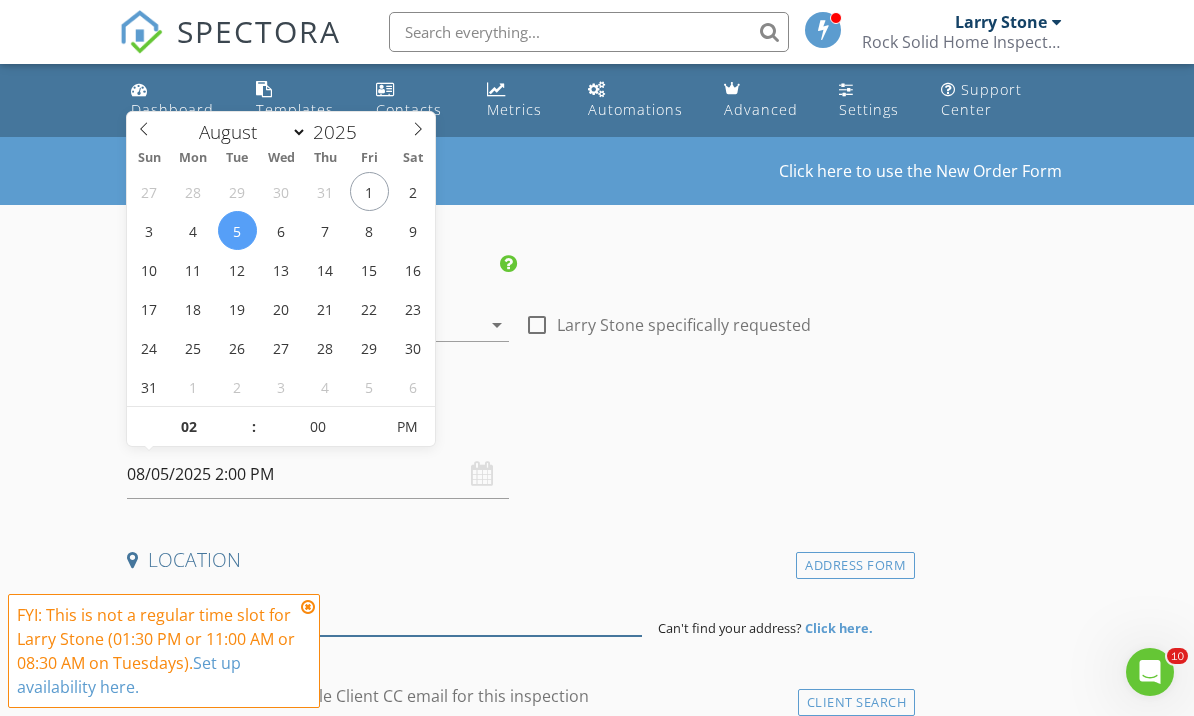 click at bounding box center (384, 611) 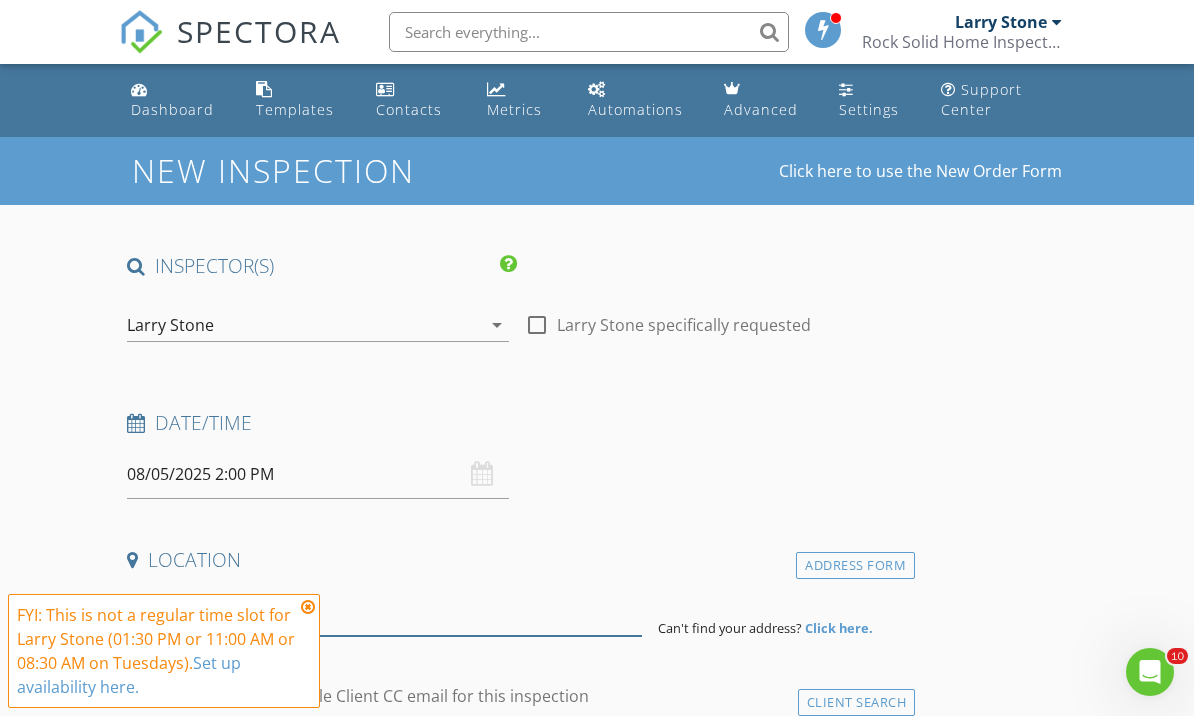 scroll, scrollTop: 216, scrollLeft: 0, axis: vertical 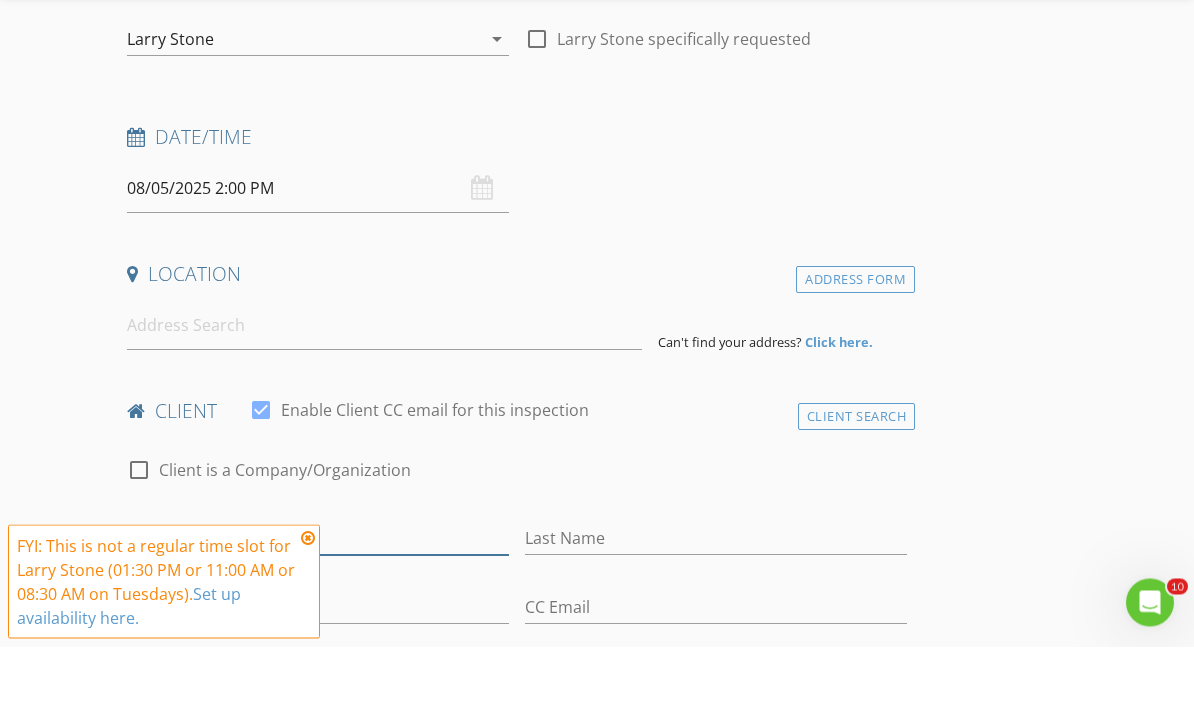 click on "First Name" at bounding box center (318, 608) 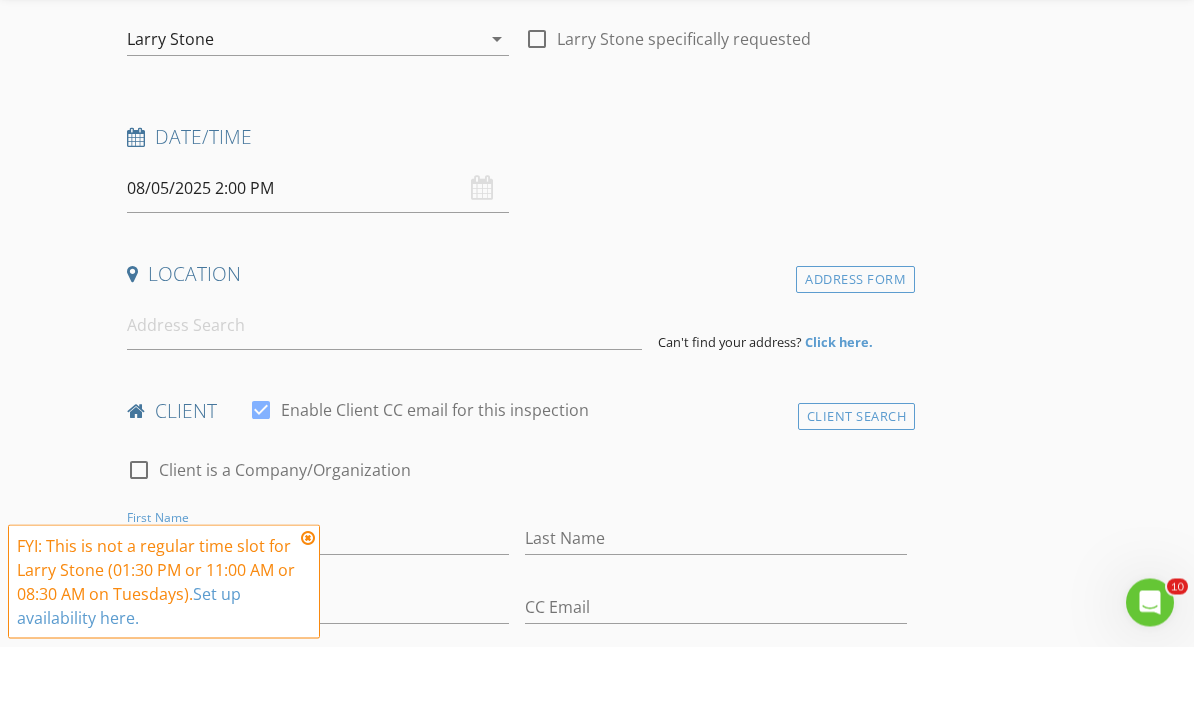click at bounding box center [308, 607] 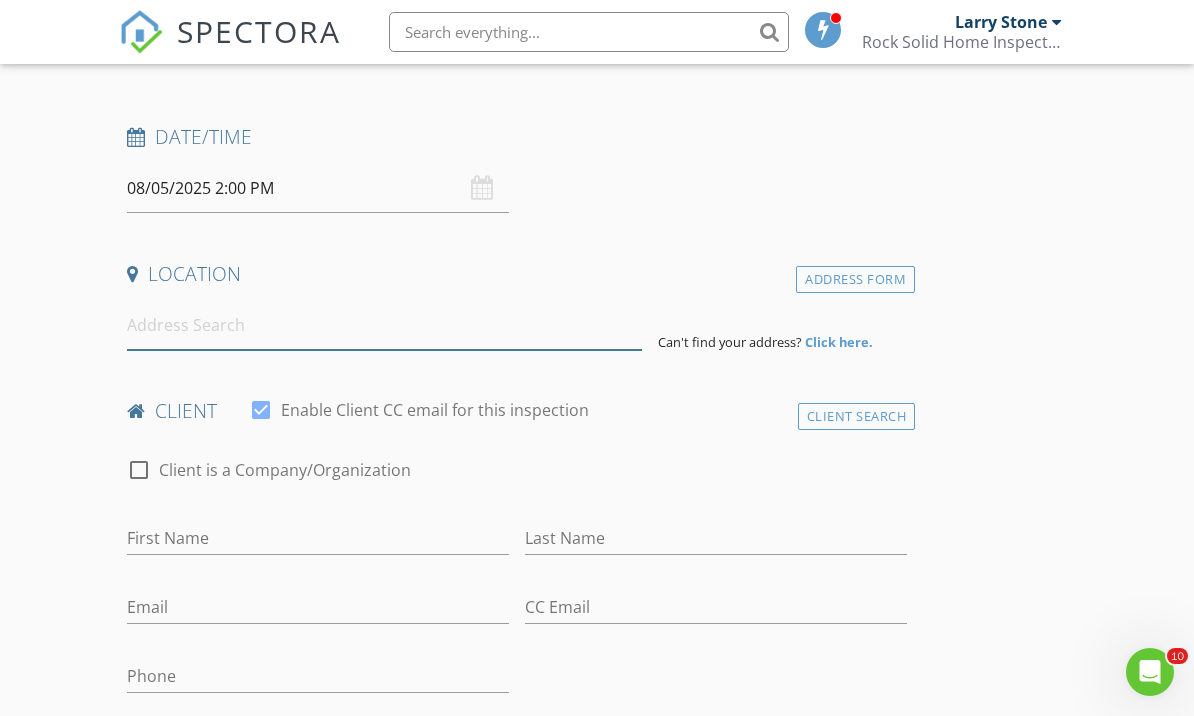 click at bounding box center [384, 325] 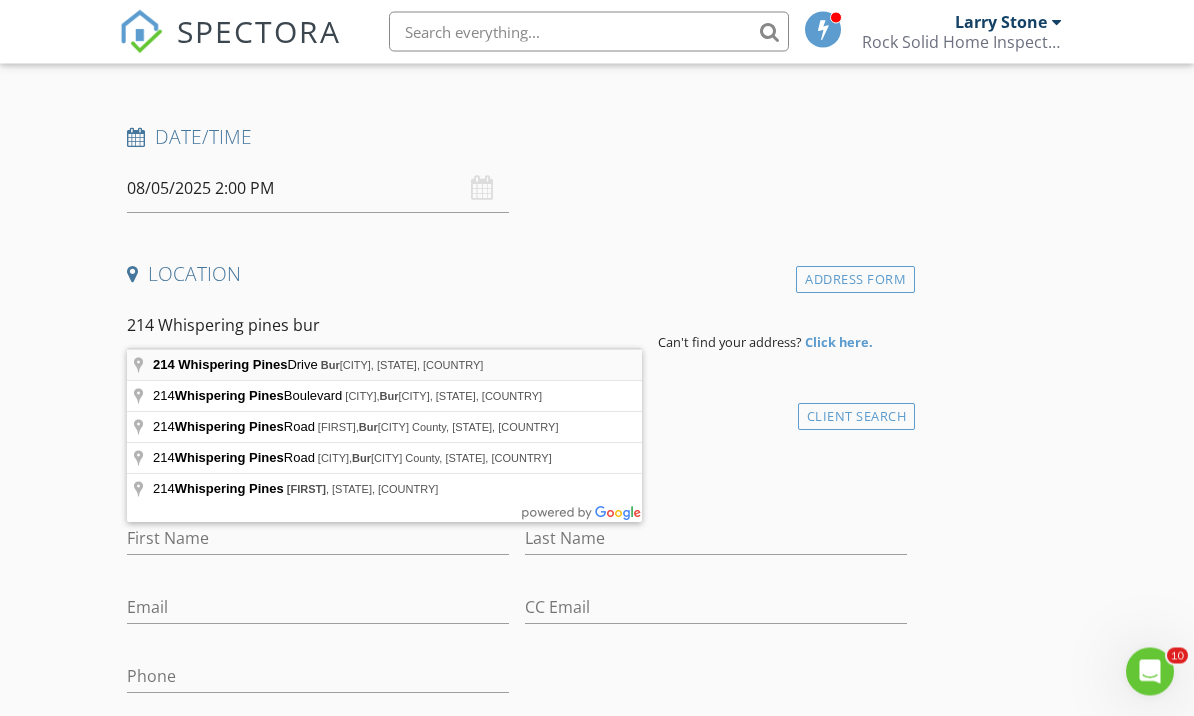 type on "214 Whispering Pines Drive, Burkeville, TX, USA" 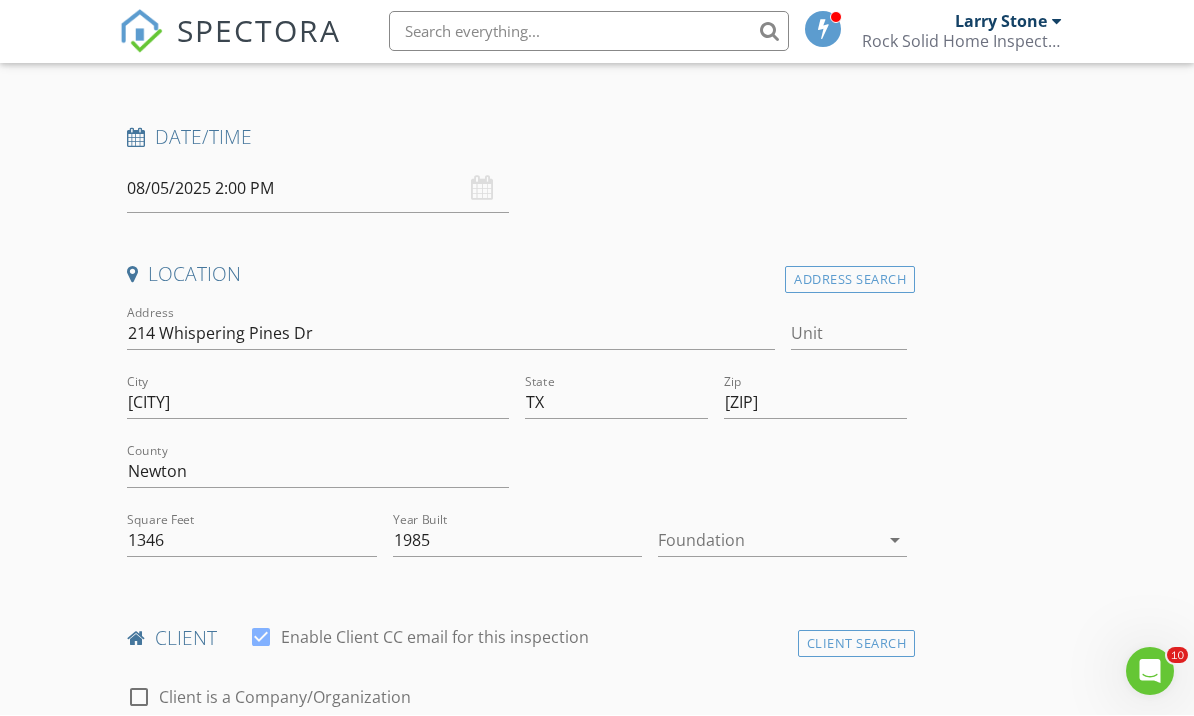 scroll, scrollTop: 286, scrollLeft: 0, axis: vertical 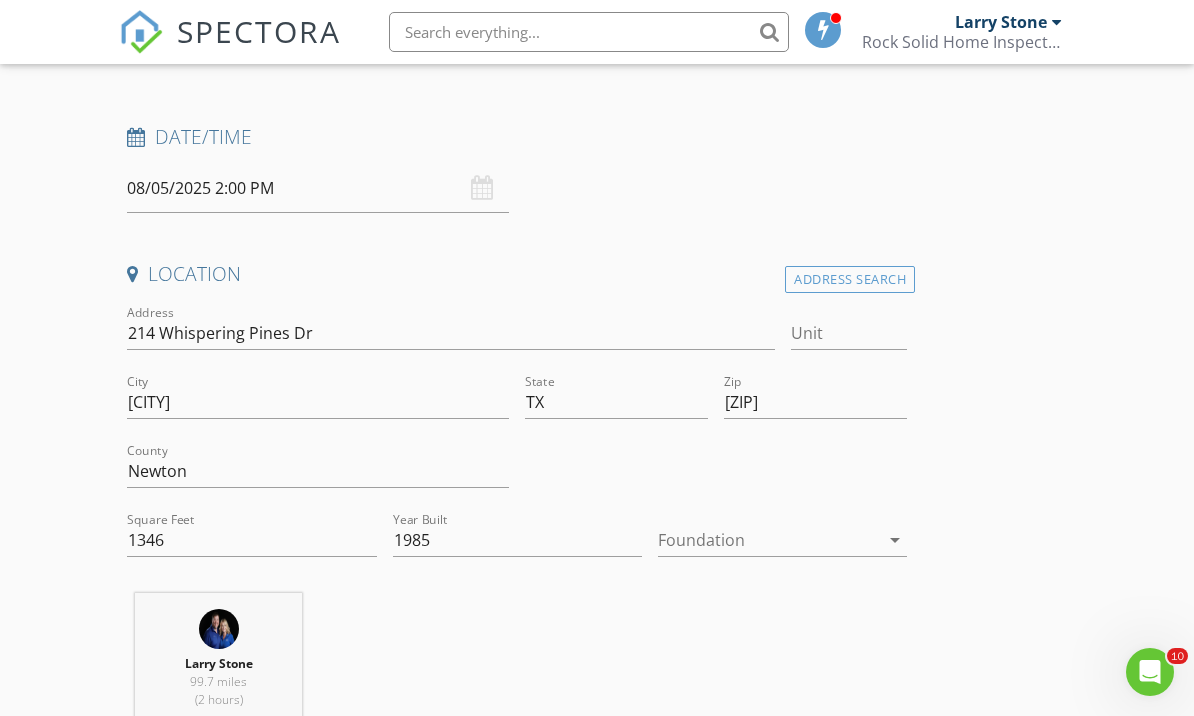 click on "New Inspection
Click here to use the New Order Form
INSPECTOR(S)
check_box   Larry Stone   PRIMARY   Larry Stone arrow_drop_down   check_box_outline_blank Larry Stone specifically requested
Date/Time
08/05/2025 2:00 PM
Location
Address Search       Address 214 Whispering Pines Dr   Unit   City Burkeville   State TX   Zip 75932   County Newton     Square Feet 1346   Year Built 1985   Foundation arrow_drop_down     Larry Stone     99.7 miles     (2 hours)
client
check_box Enable Client CC email for this inspection   Client Search     check_box_outline_blank Client is a Company/Organization     First Name   Last Name   Email   CC Email   Phone   Address   City   State   Zip       Notes   Private Notes
ADD ADDITIONAL client
SERVICES
check_box_outline_blank" at bounding box center (597, 1666) 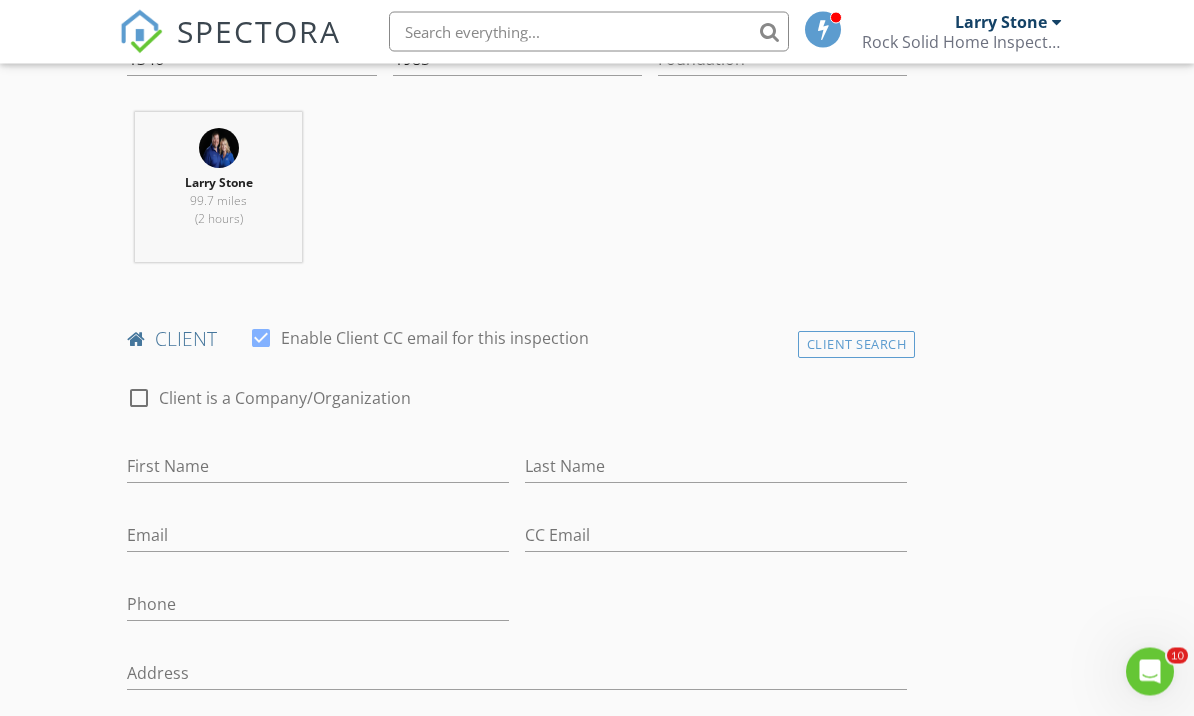 scroll, scrollTop: 777, scrollLeft: 0, axis: vertical 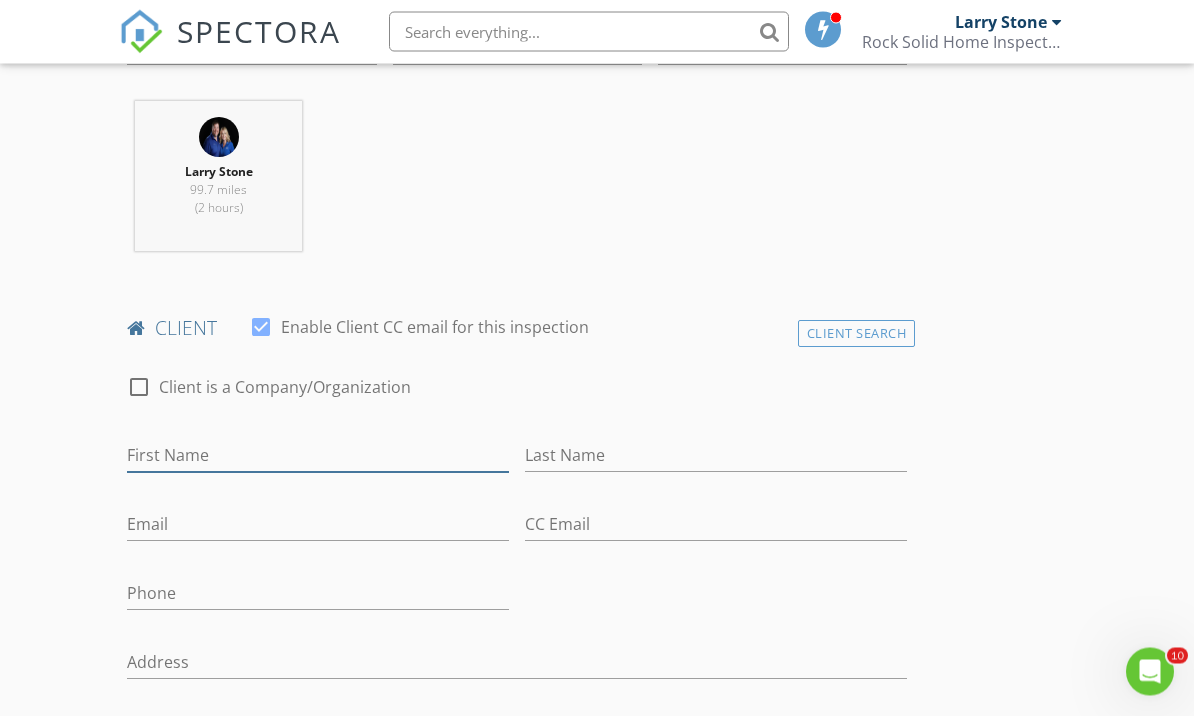 click on "First Name" at bounding box center (318, 456) 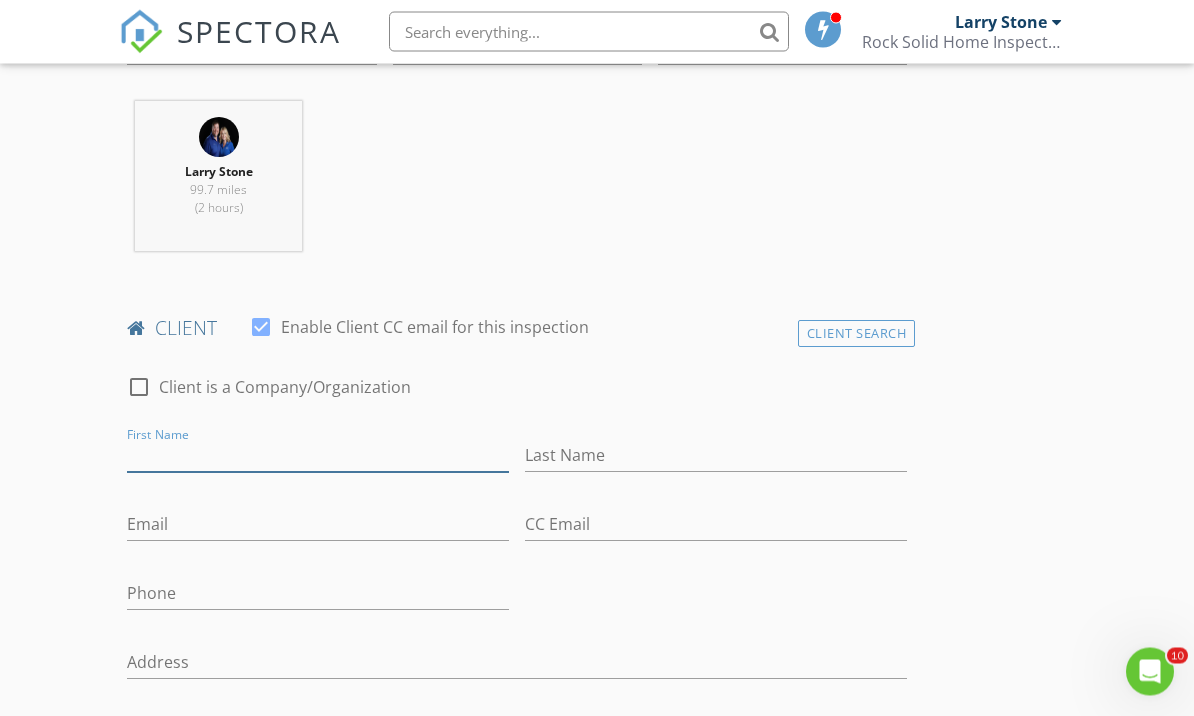 scroll, scrollTop: 777, scrollLeft: 0, axis: vertical 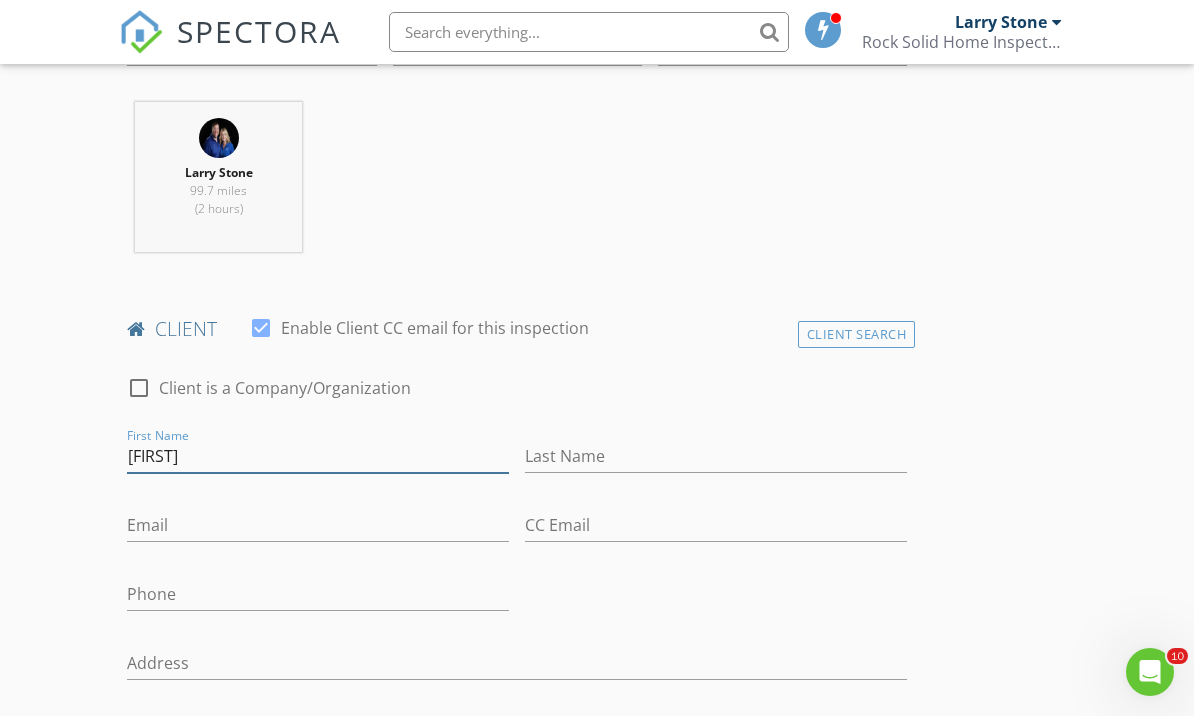type on "Audra" 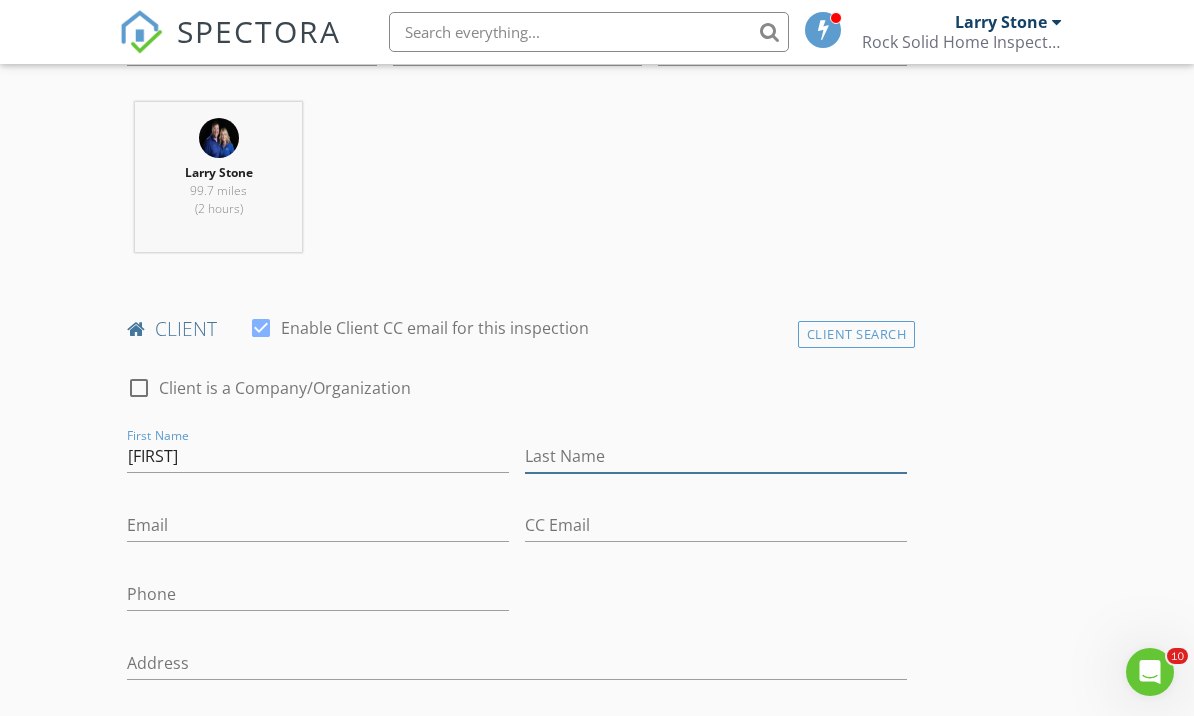 click on "Last Name" at bounding box center (716, 456) 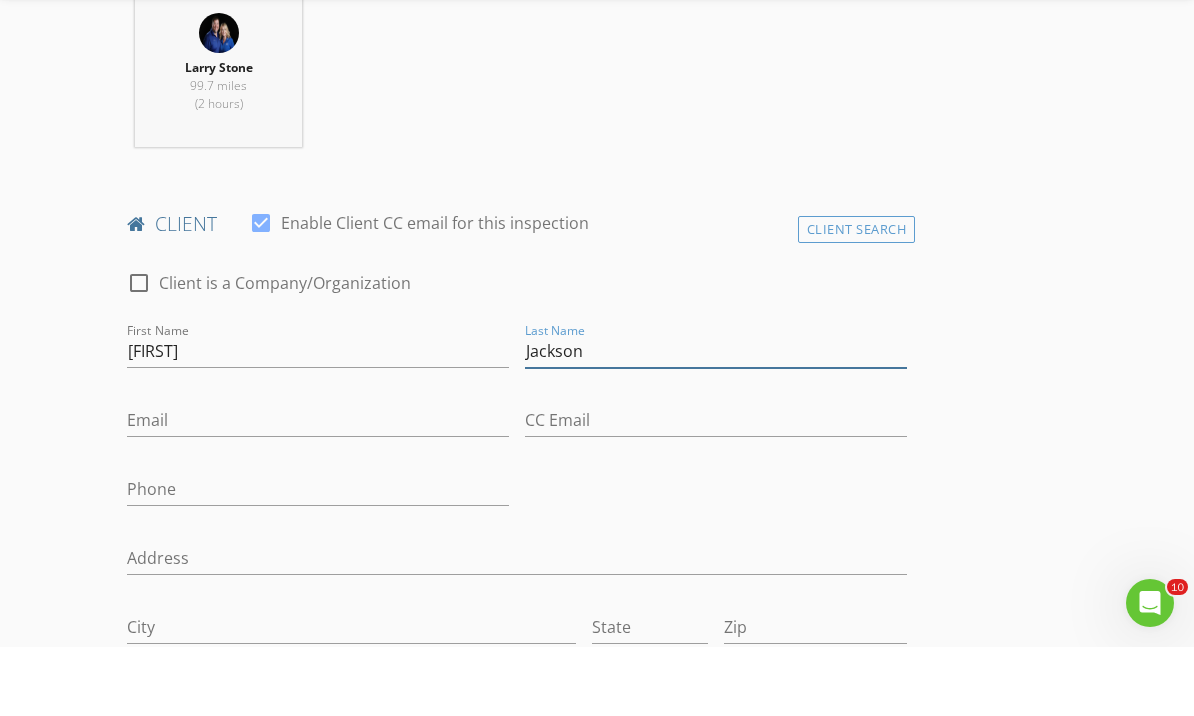 scroll, scrollTop: 814, scrollLeft: 0, axis: vertical 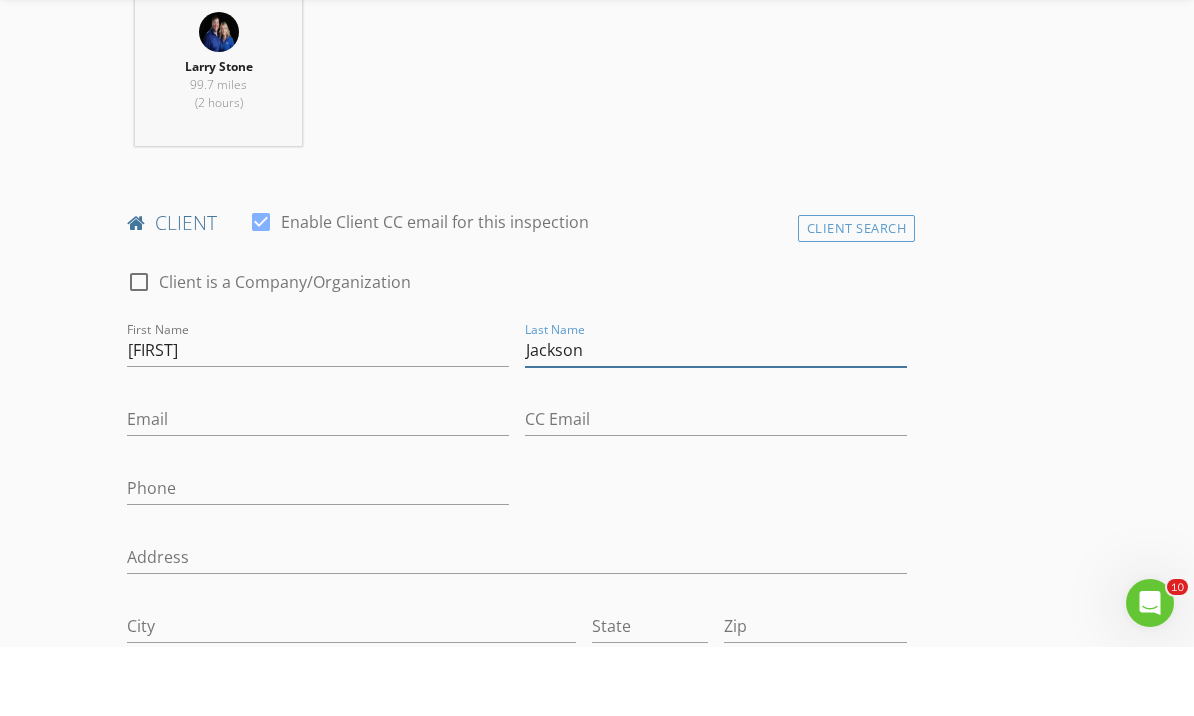 type on "Jackson" 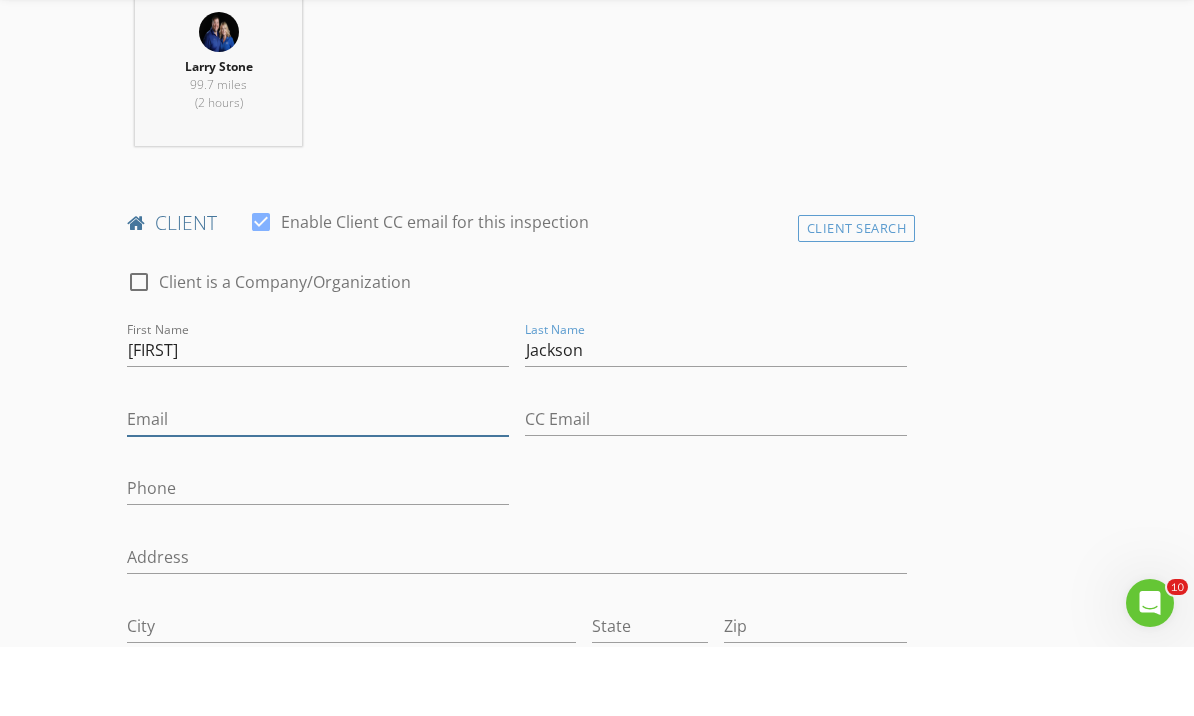 click on "Email" at bounding box center [318, 488] 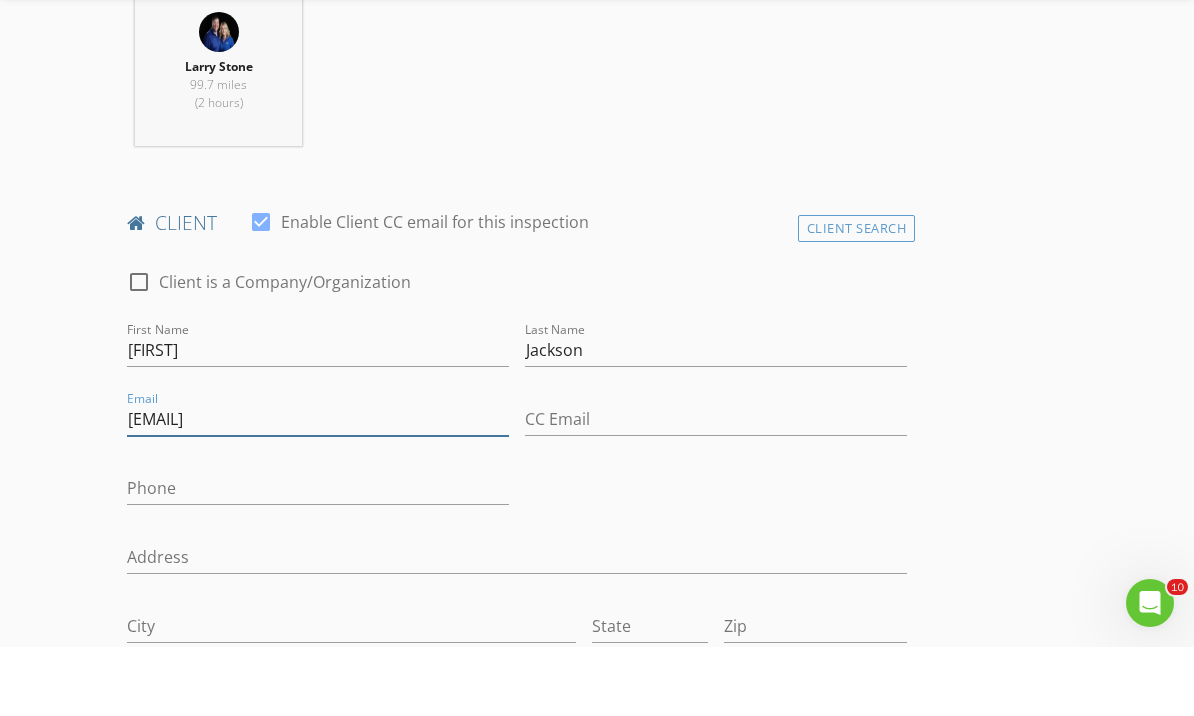 type on "Audranjackson@gmail.com" 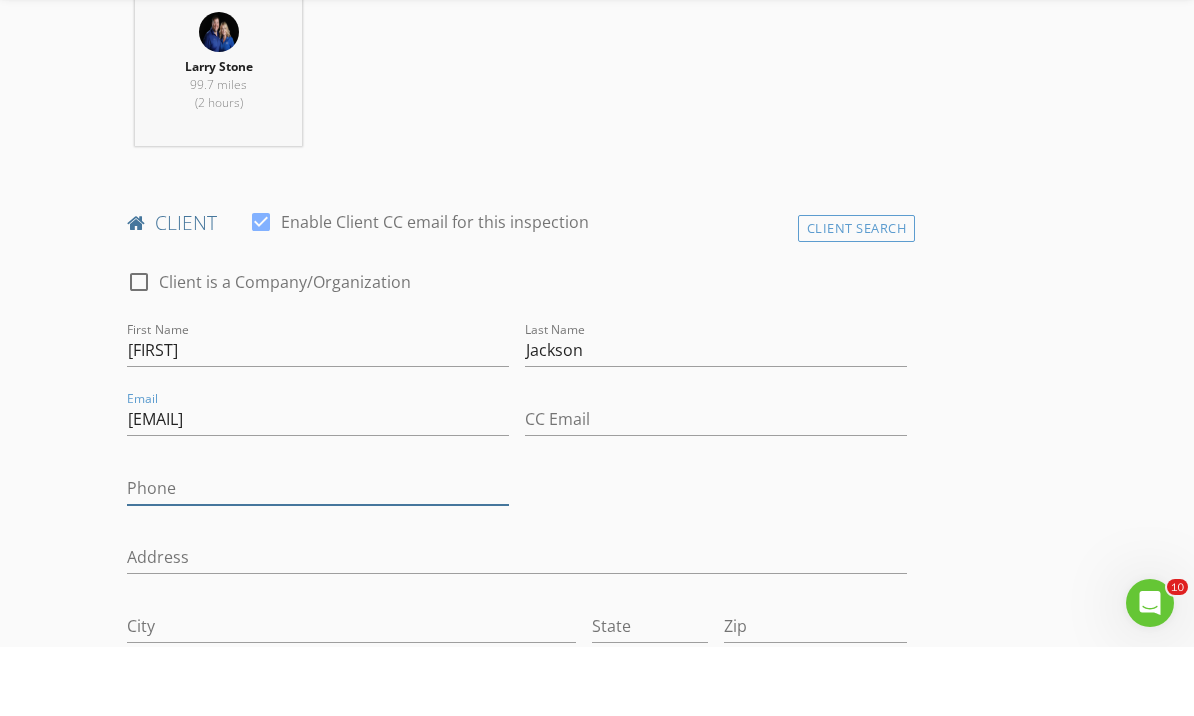 click on "Phone" at bounding box center [318, 557] 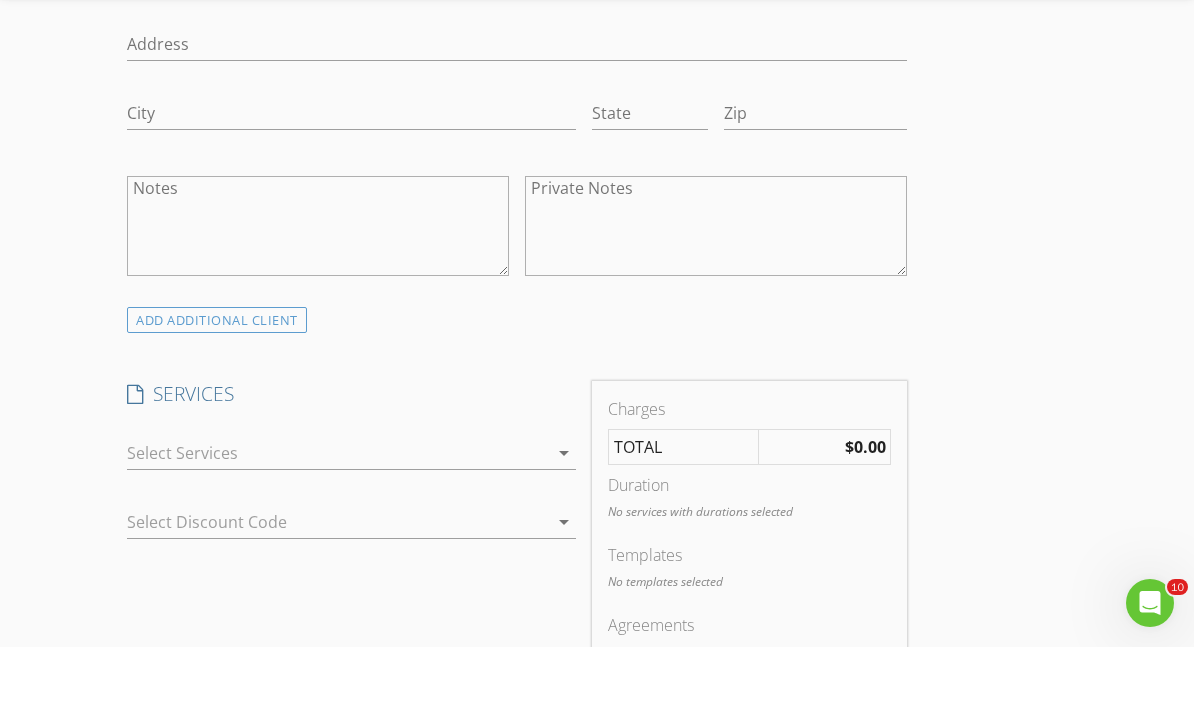 scroll, scrollTop: 1328, scrollLeft: 0, axis: vertical 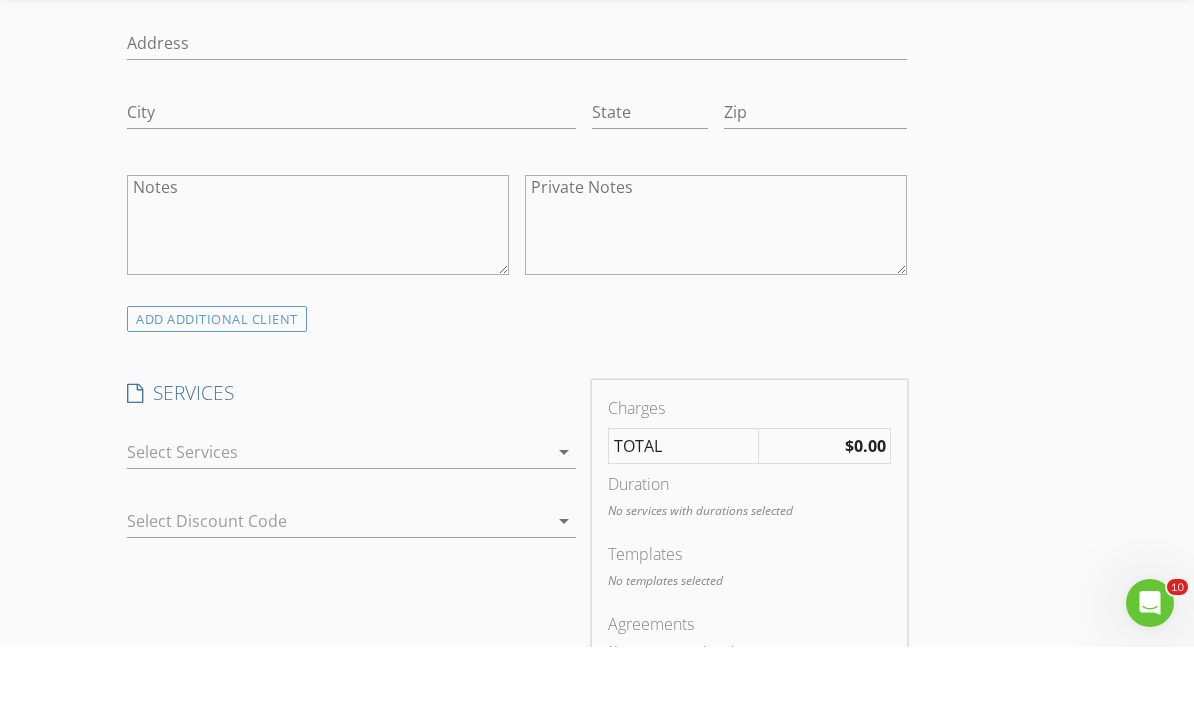 type on "904-710-1265" 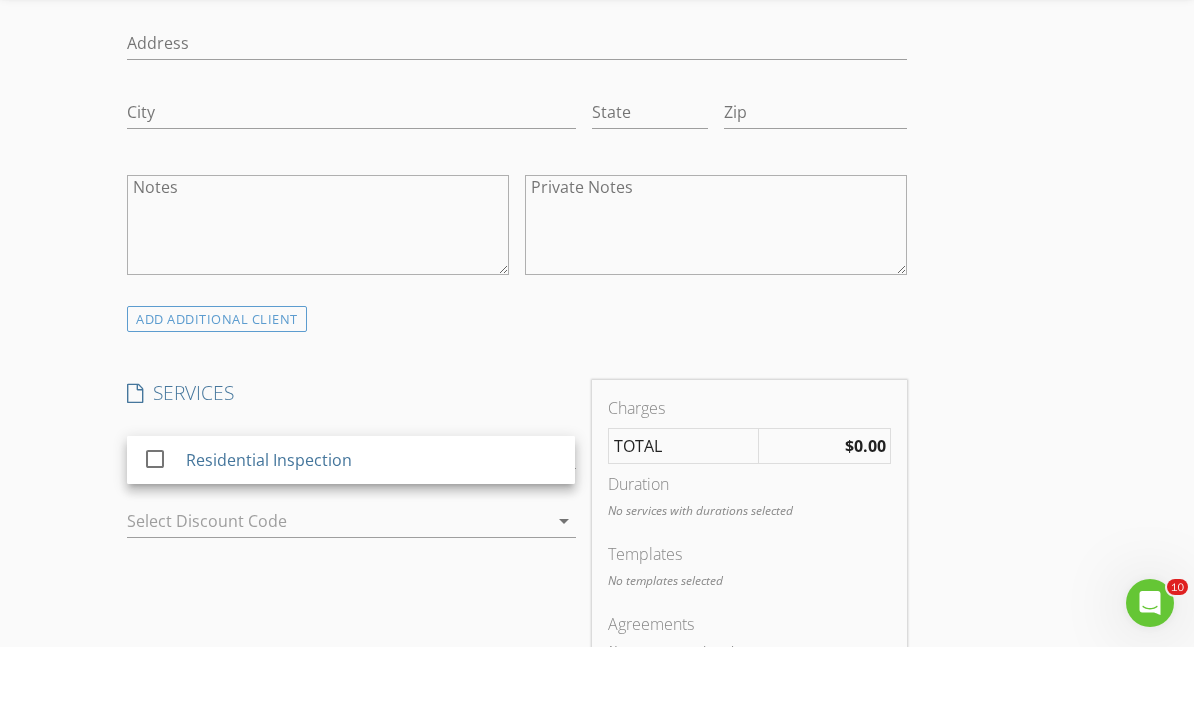 scroll, scrollTop: 1398, scrollLeft: 0, axis: vertical 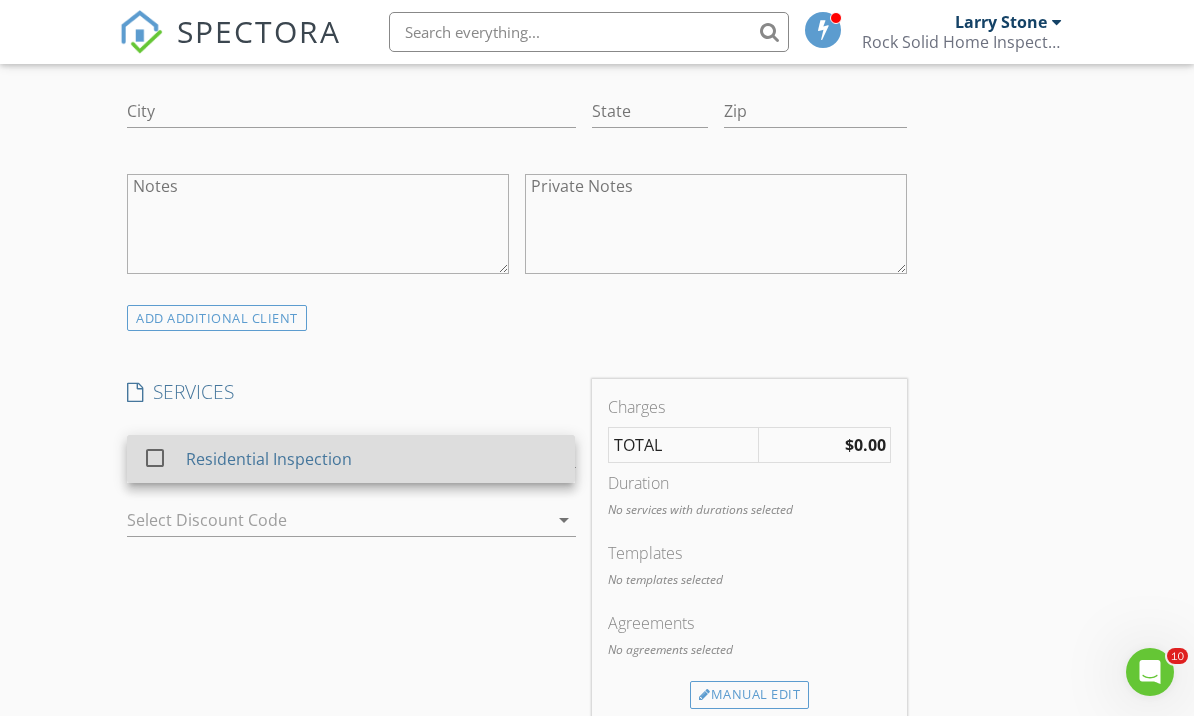 click on "Residential Inspection" at bounding box center (372, 459) 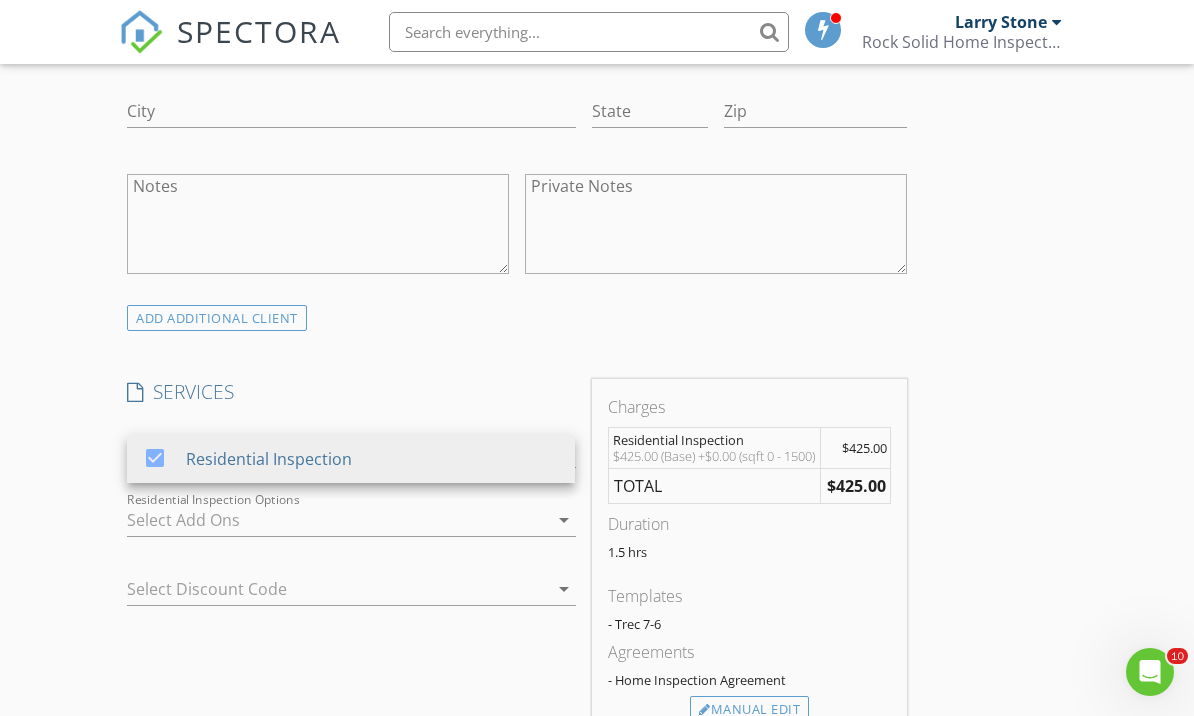 click on "New Inspection
Click here to use the New Order Form
INSPECTOR(S)
check_box   Larry Stone   PRIMARY   Larry Stone arrow_drop_down   check_box_outline_blank Larry Stone specifically requested
Date/Time
08/05/2025 2:00 PM
Location
Address Search       Address 214 Whispering Pines Dr   Unit   City Burkeville   State TX   Zip 75932   County Newton     Square Feet 1346   Year Built 1985   Foundation arrow_drop_down     Larry Stone     99.7 miles     (2 hours)
client
check_box Enable Client CC email for this inspection   Client Search     check_box_outline_blank Client is a Company/Organization     First Name Audra   Last Name Jackson   Email Audranjackson@gmail.com   CC Email   Phone 904-710-1265   Address   City   State   Zip       Notes   Private Notes
ADD ADDITIONAL client
check_box" at bounding box center (597, 561) 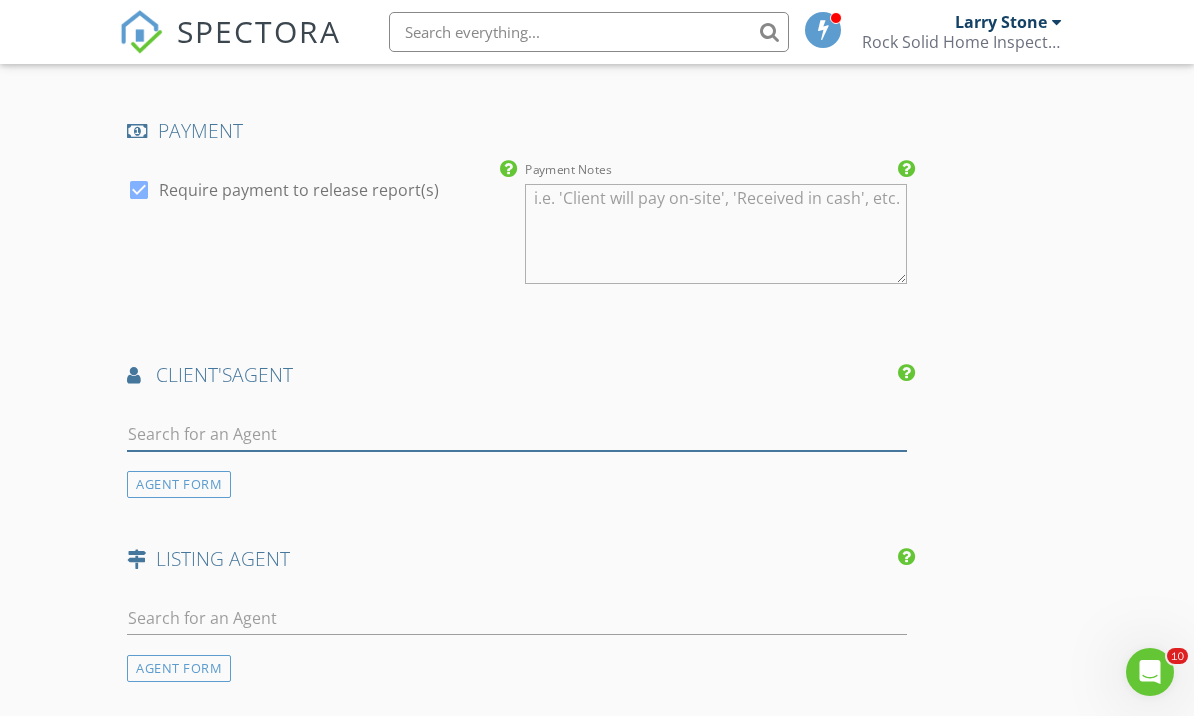 click at bounding box center (517, 434) 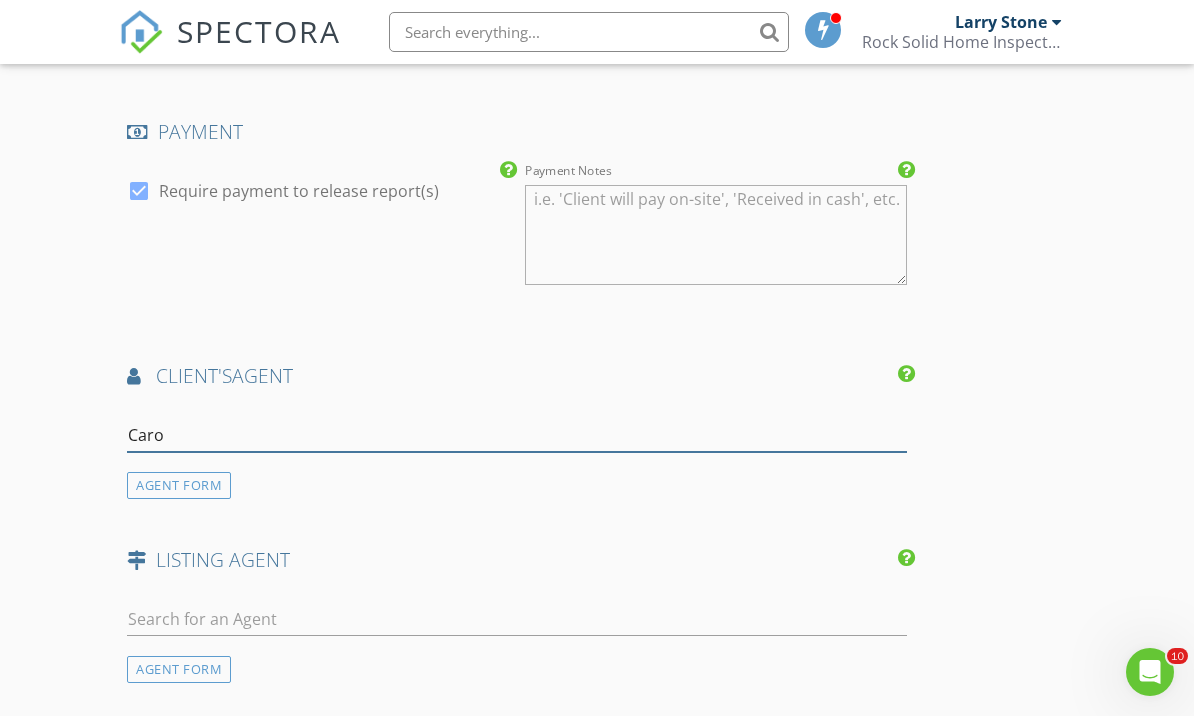type on "Carol" 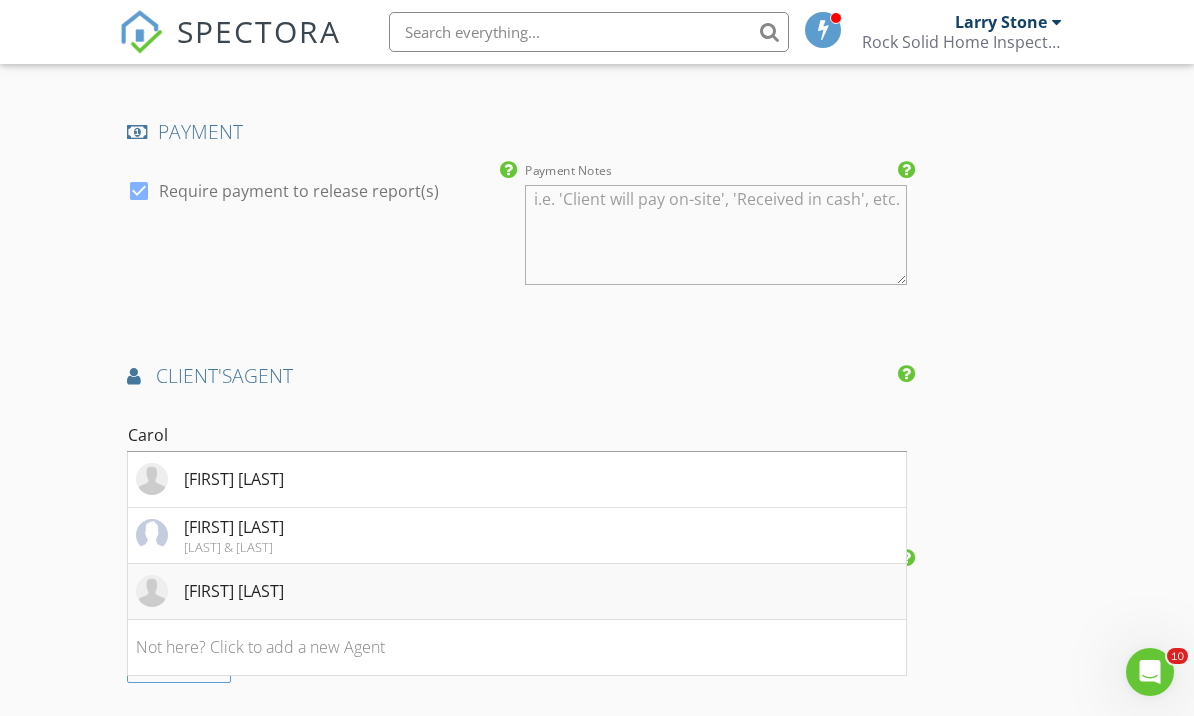 click on "Carolyn Whitney" at bounding box center [517, 592] 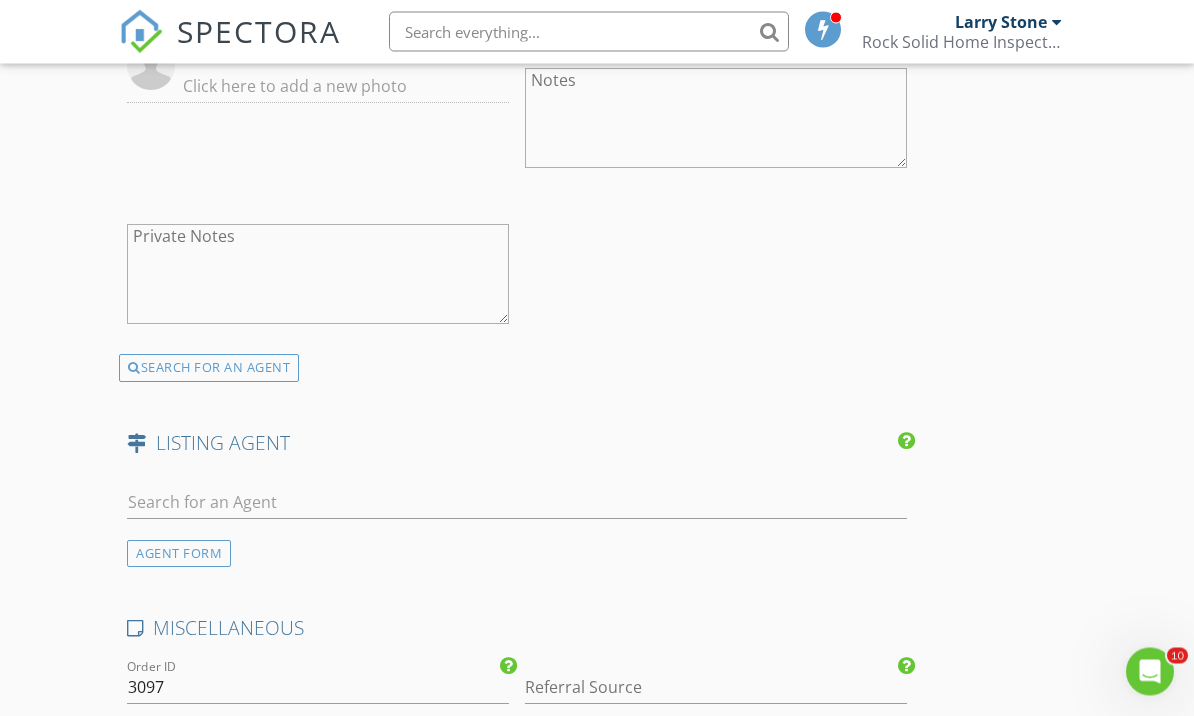 scroll, scrollTop: 2948, scrollLeft: 0, axis: vertical 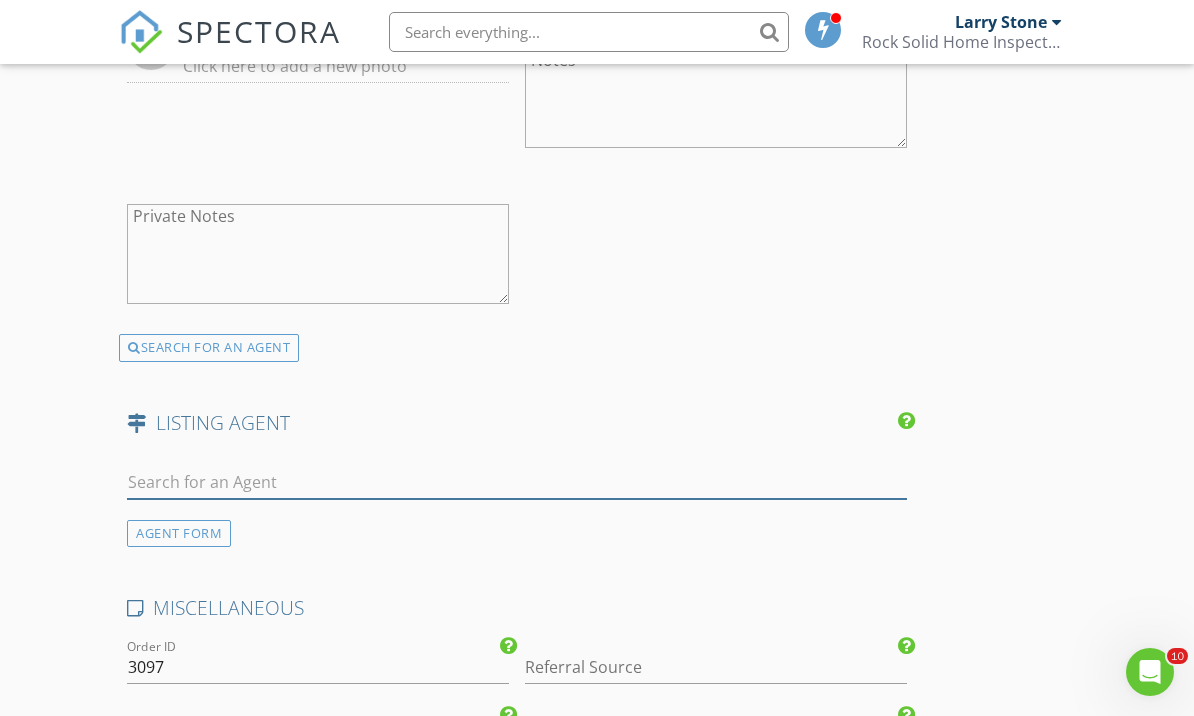click at bounding box center [517, 482] 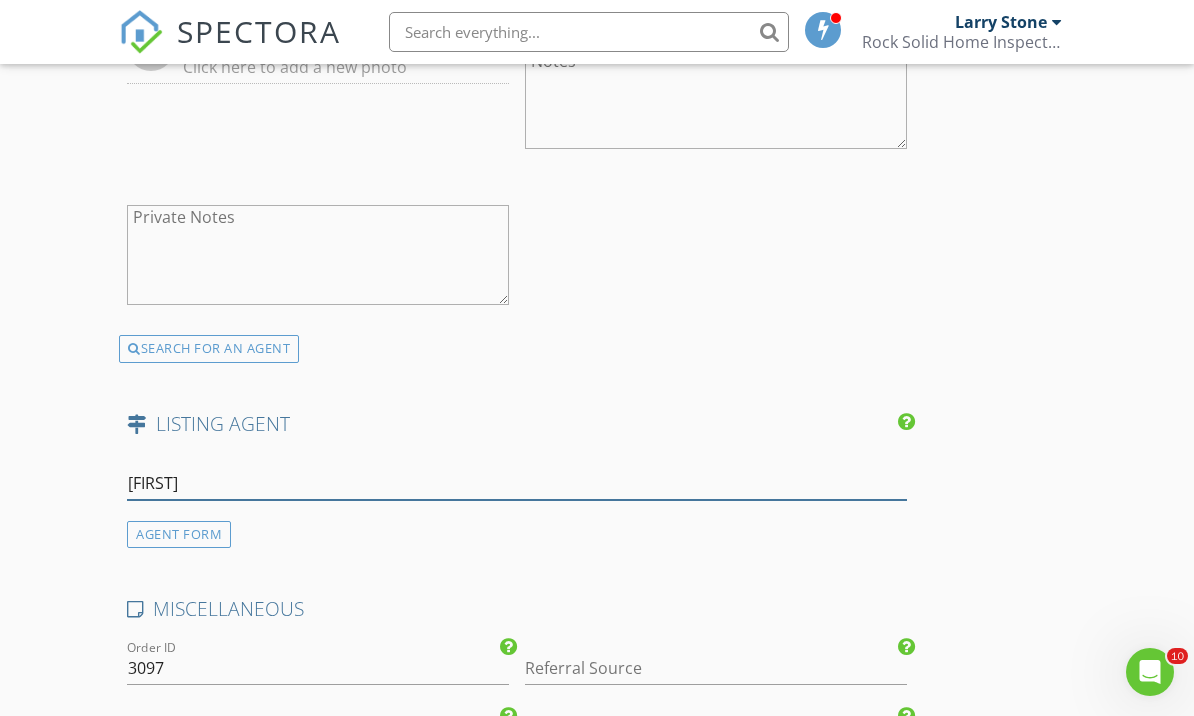 type on "Yve" 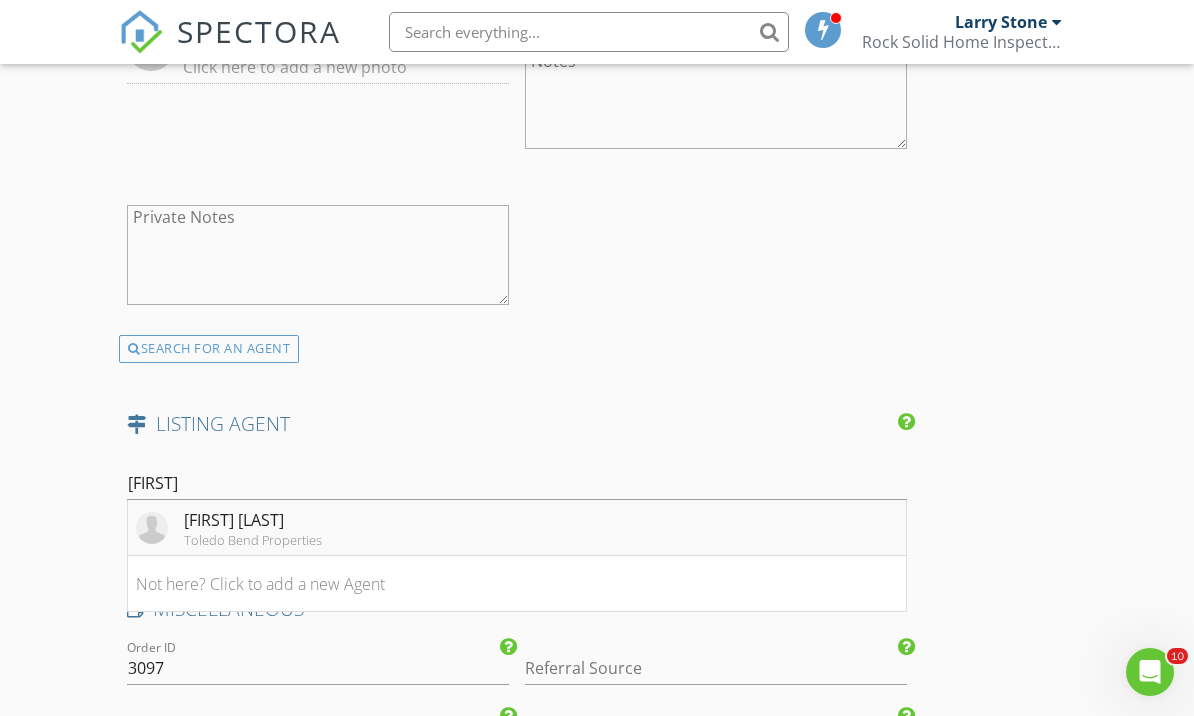 click on "Yvette Coshman
Toledo Bend Properties" at bounding box center (517, 528) 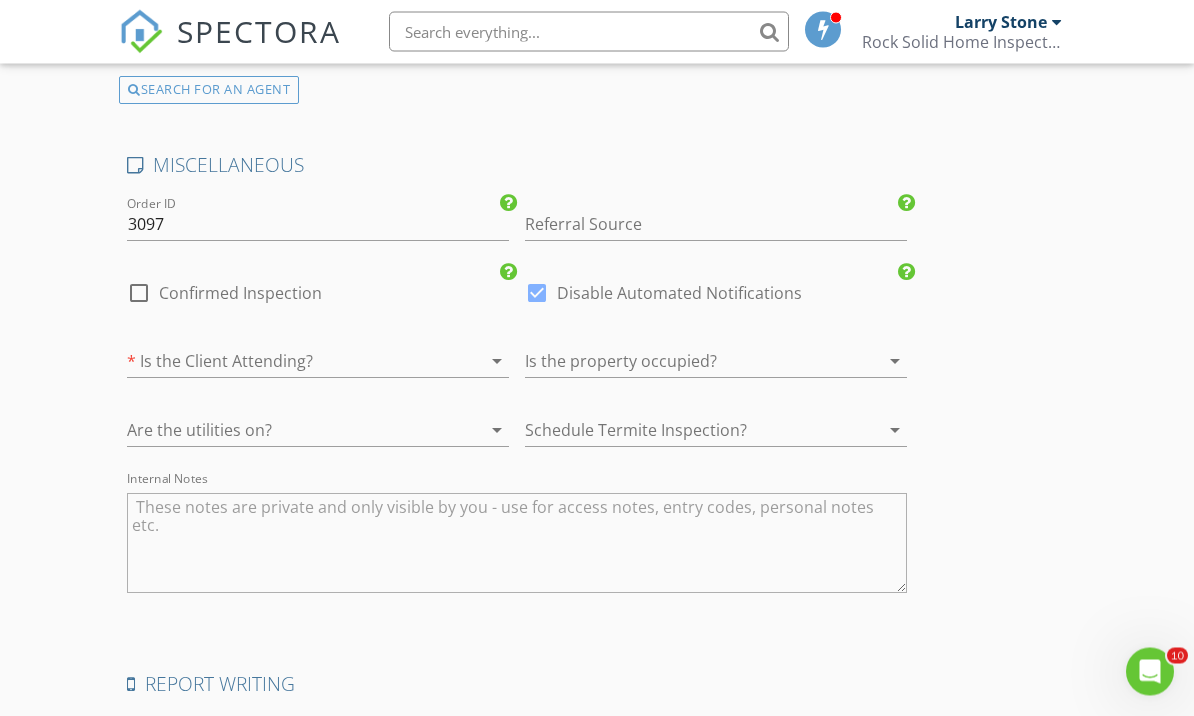 scroll, scrollTop: 3847, scrollLeft: 0, axis: vertical 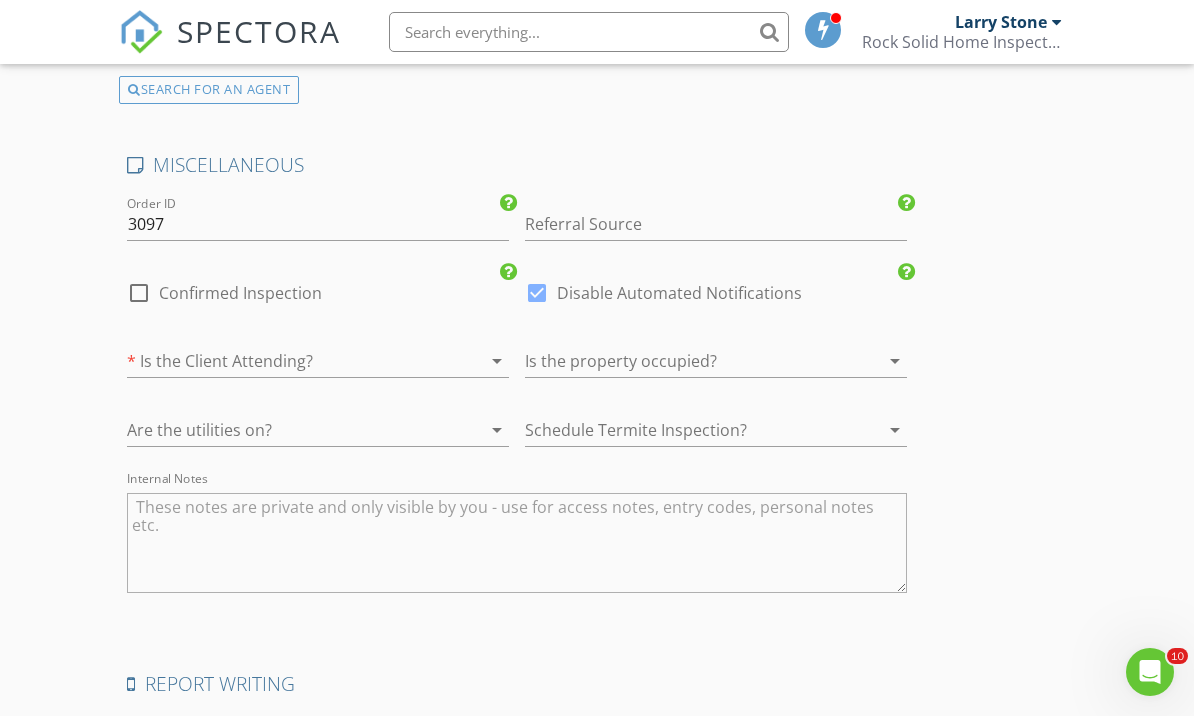 click at bounding box center (517, 543) 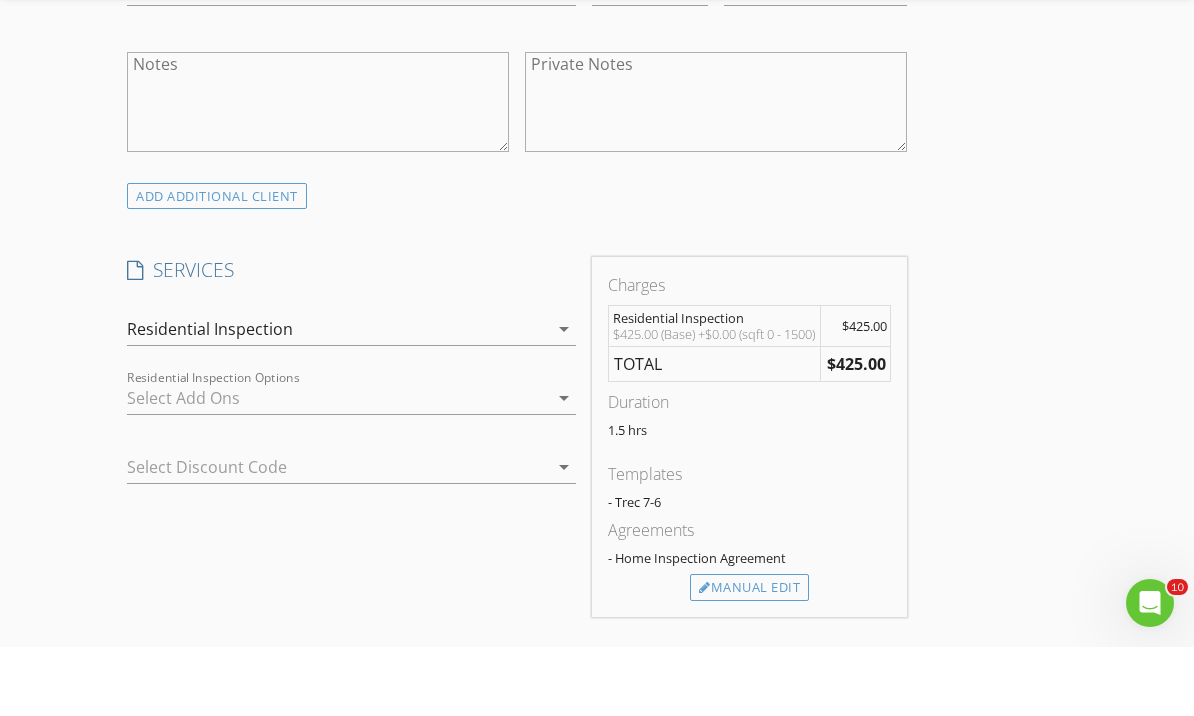 scroll, scrollTop: 1452, scrollLeft: 0, axis: vertical 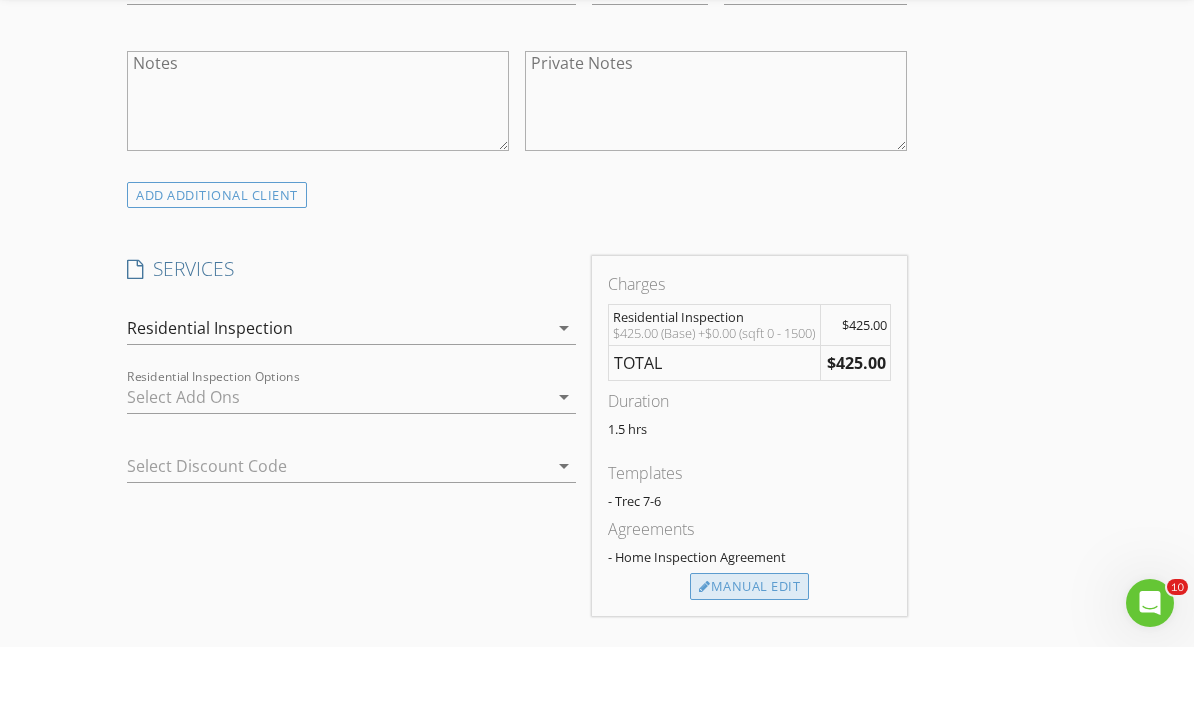 type on "Termite needed
Looks at boat" 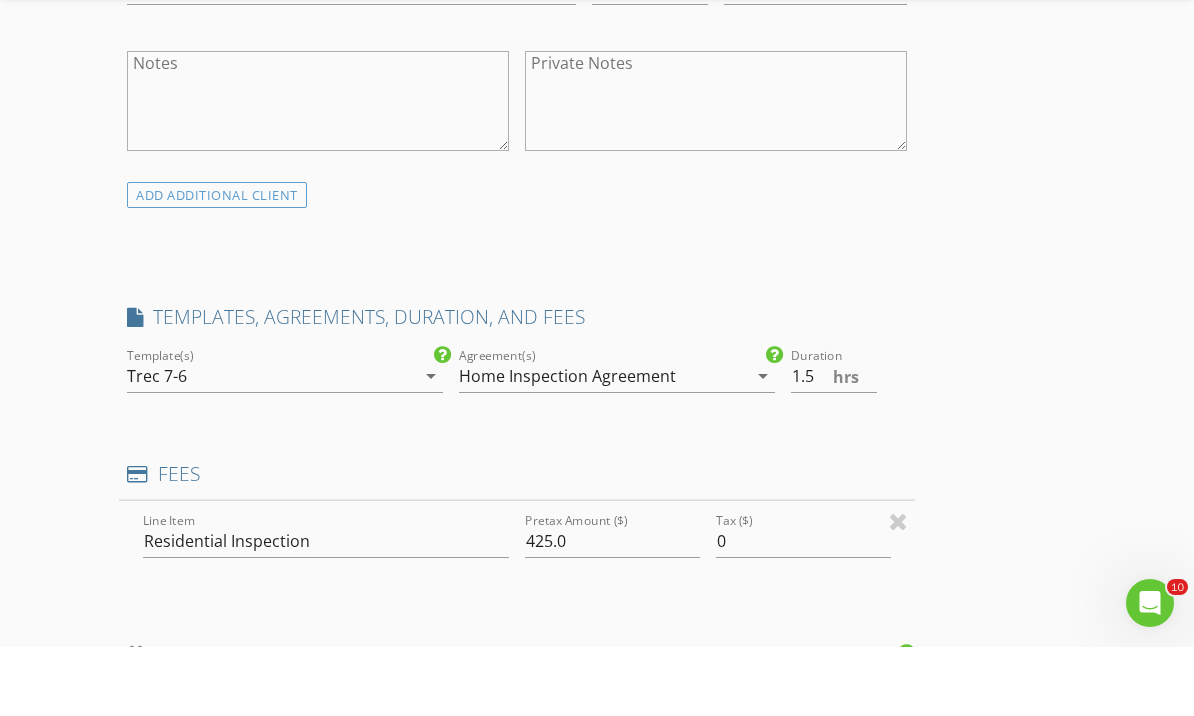 scroll, scrollTop: 1521, scrollLeft: 0, axis: vertical 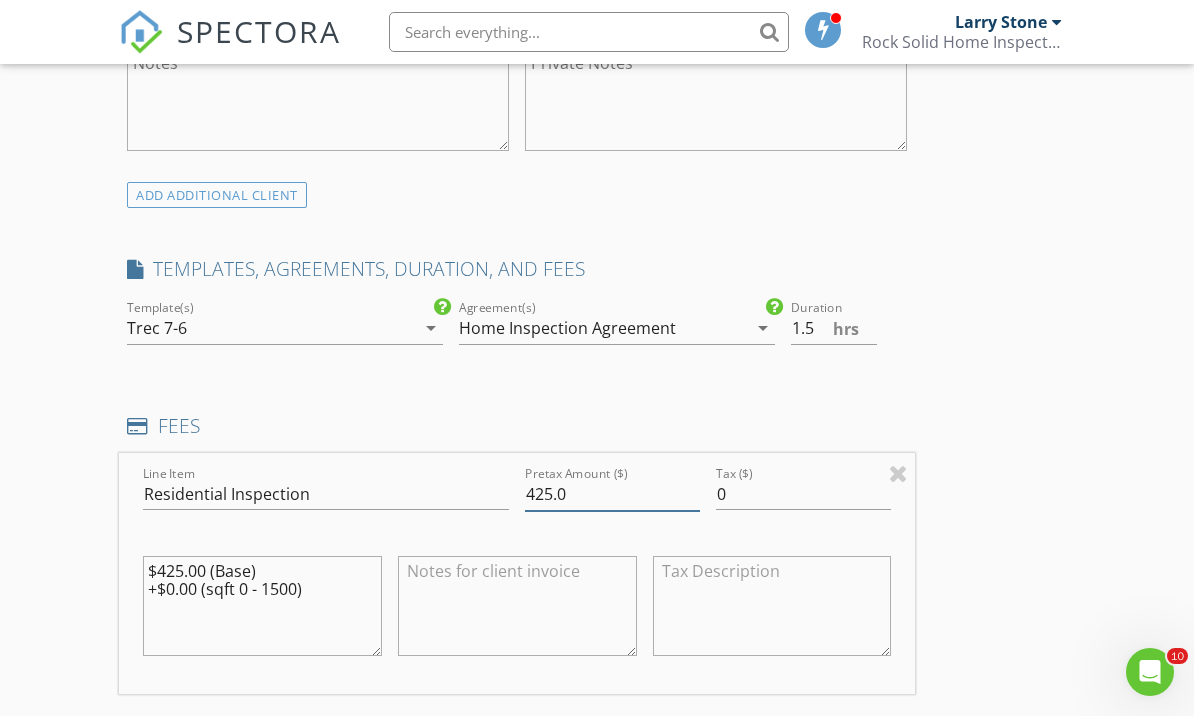 click on "425.0" at bounding box center [612, 494] 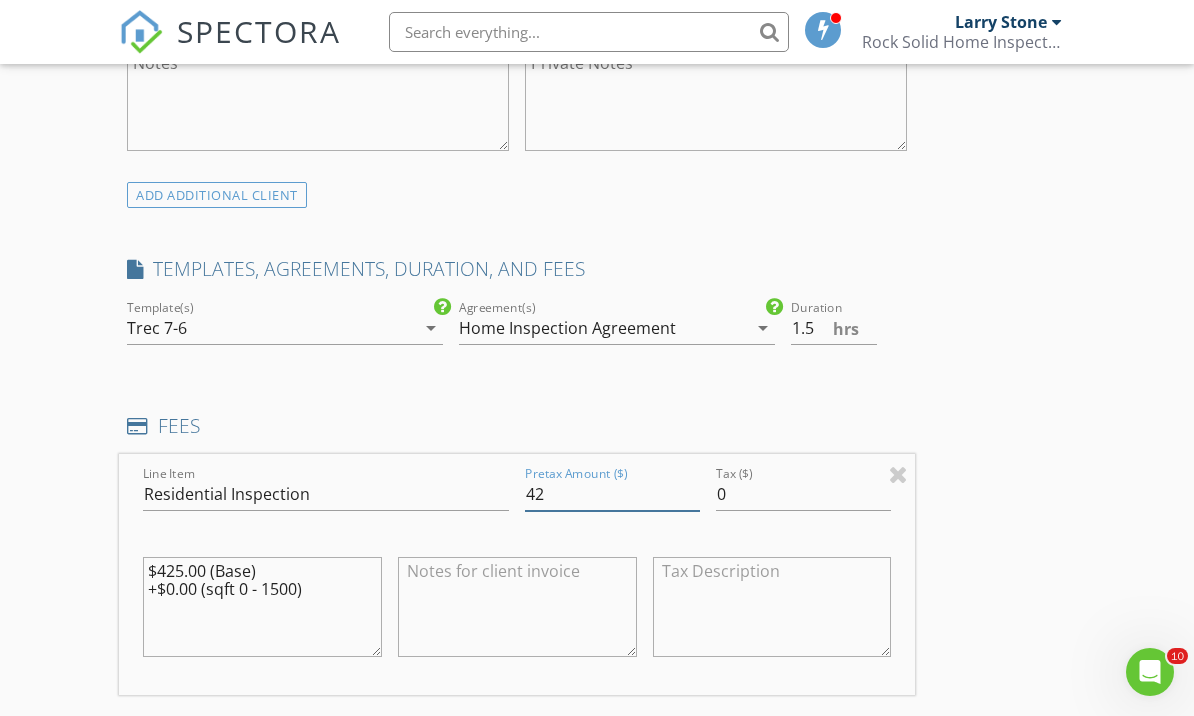 type on "4" 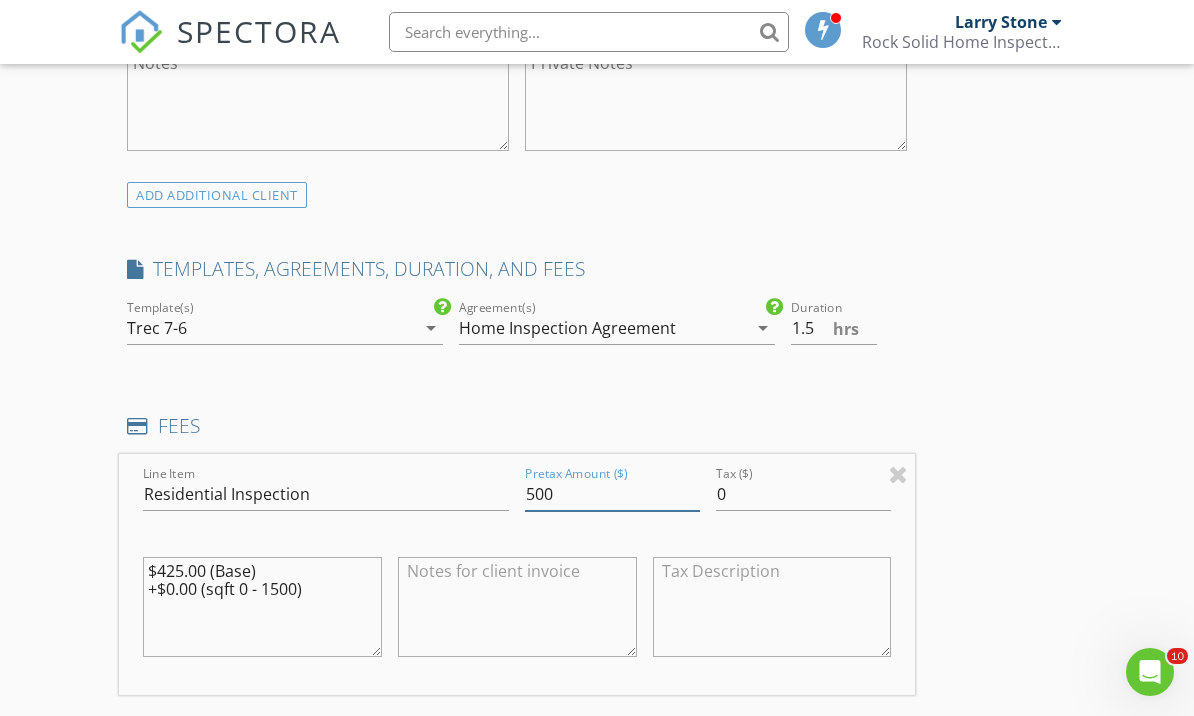 type on "500" 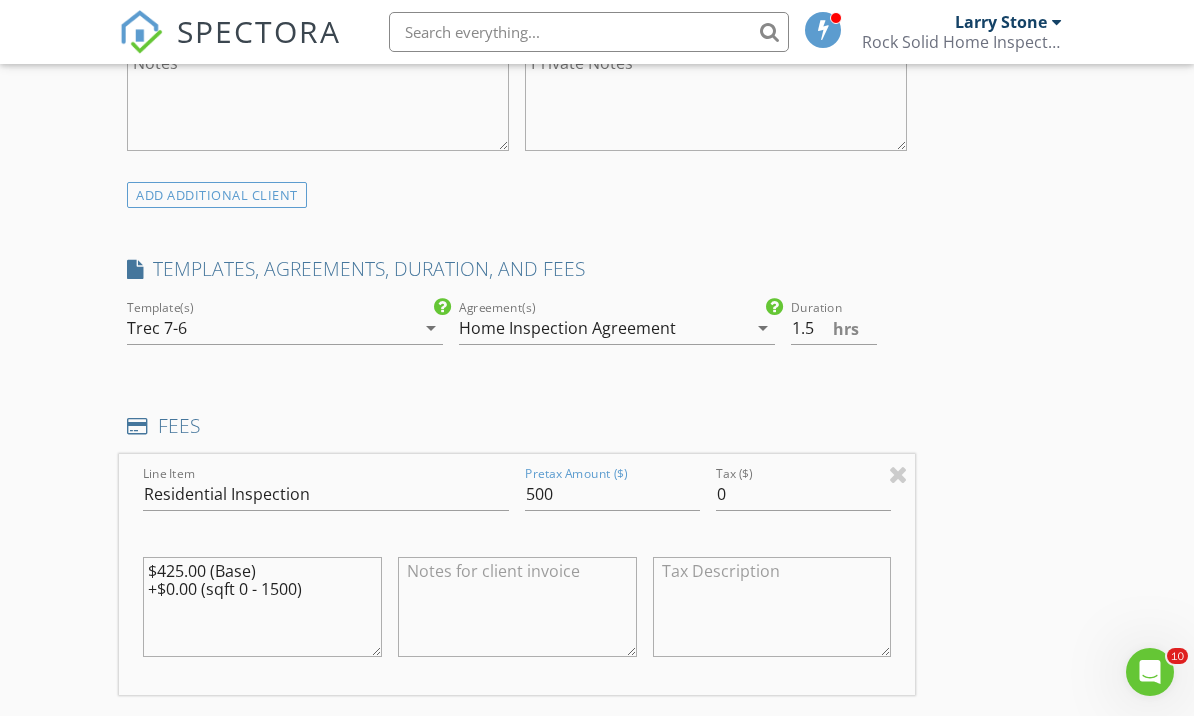 click on "New Inspection
Click here to use the New Order Form
INSPECTOR(S)
check_box   Larry Stone   PRIMARY   Larry Stone arrow_drop_down   check_box_outline_blank Larry Stone specifically requested
Date/Time
08/05/2025 2:00 PM
Location
Address Search       Address 214 Whispering Pines Dr   Unit   City Burkeville   State TX   Zip 75932   County Newton     Square Feet 1346   Year Built 1985   Foundation arrow_drop_down     Larry Stone     99.7 miles     (2 hours)
client
check_box Enable Client CC email for this inspection   Client Search     check_box_outline_blank Client is a Company/Organization     First Name Audra   Last Name Jackson   Email Audranjackson@gmail.com   CC Email   Phone 904-710-1265   Address   City   State   Zip       Notes   Private Notes
ADD ADDITIONAL client
check_box" at bounding box center [597, 1065] 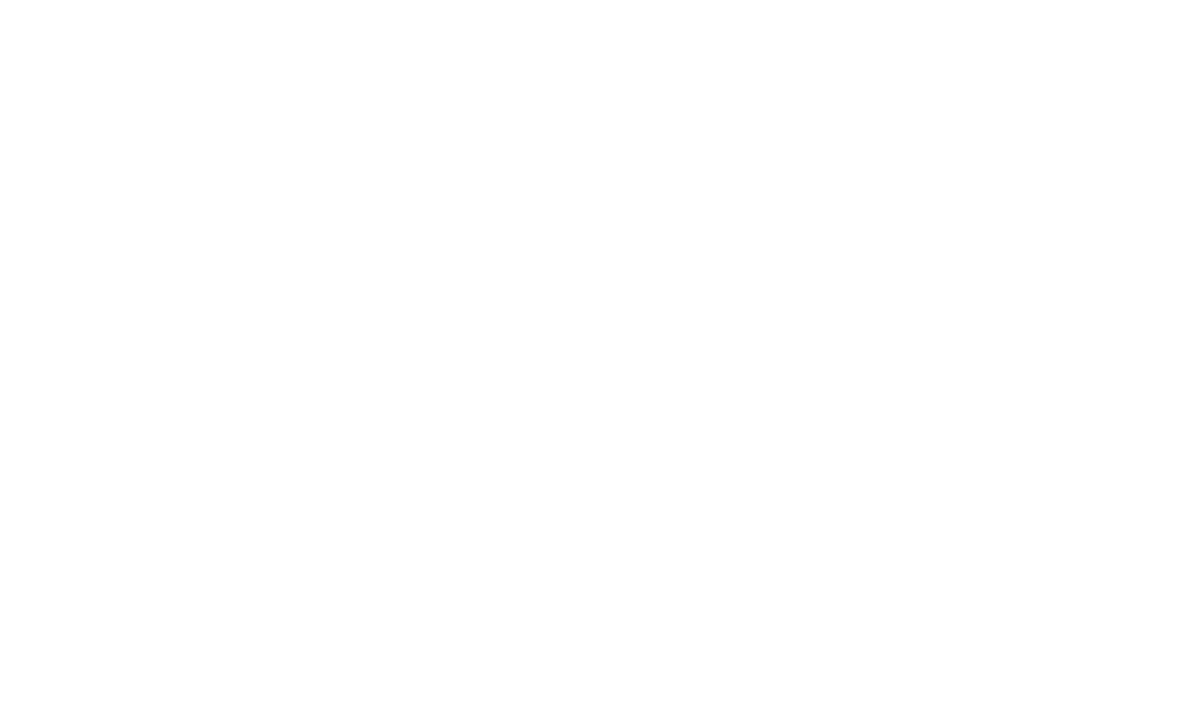 scroll, scrollTop: 4242, scrollLeft: 0, axis: vertical 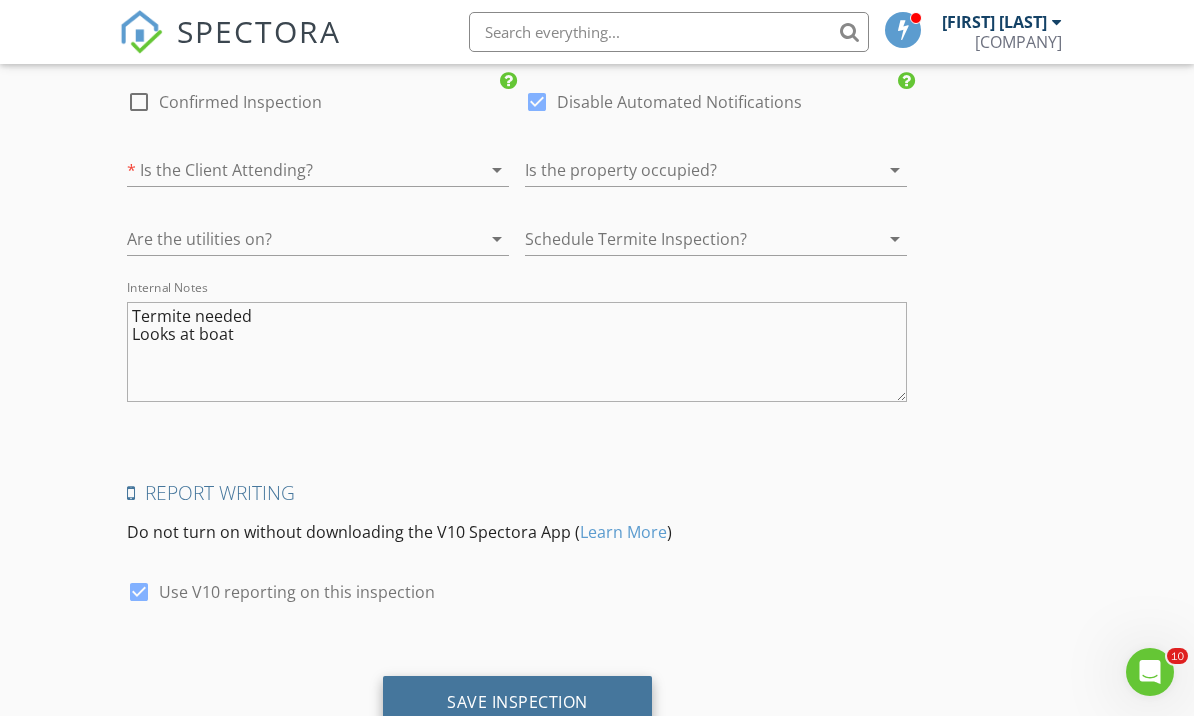 click on "Save Inspection" 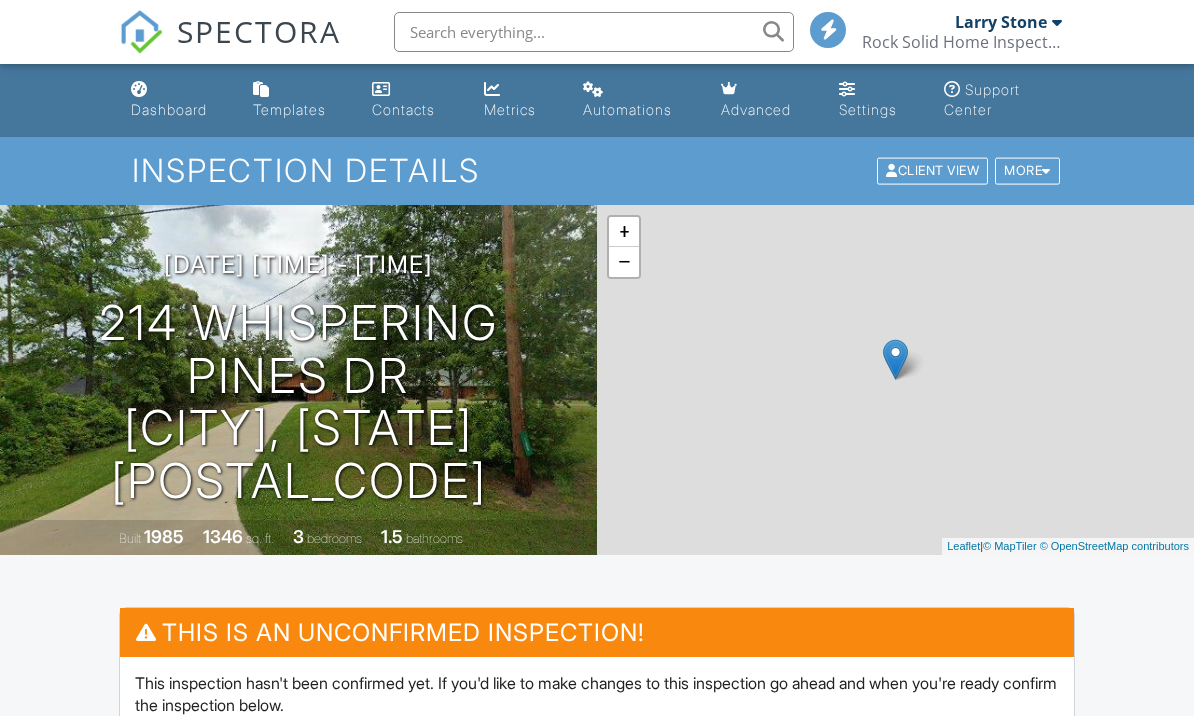 scroll, scrollTop: 0, scrollLeft: 0, axis: both 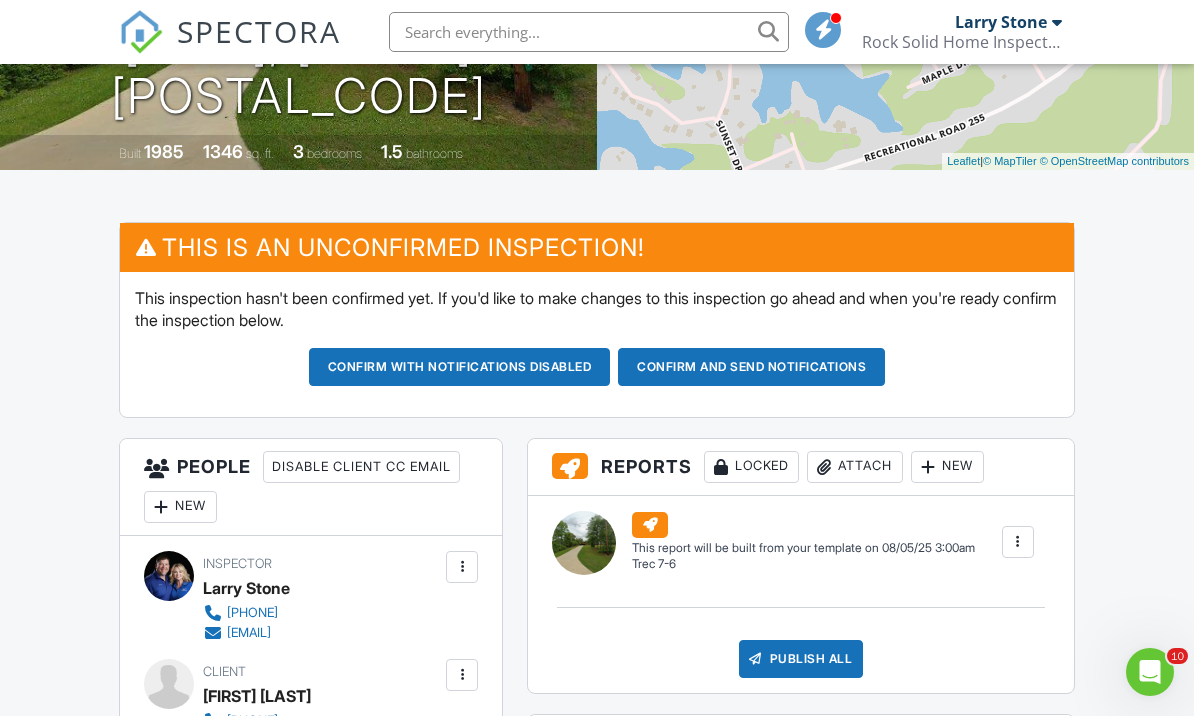 click on "Confirm and send notifications" at bounding box center (460, 367) 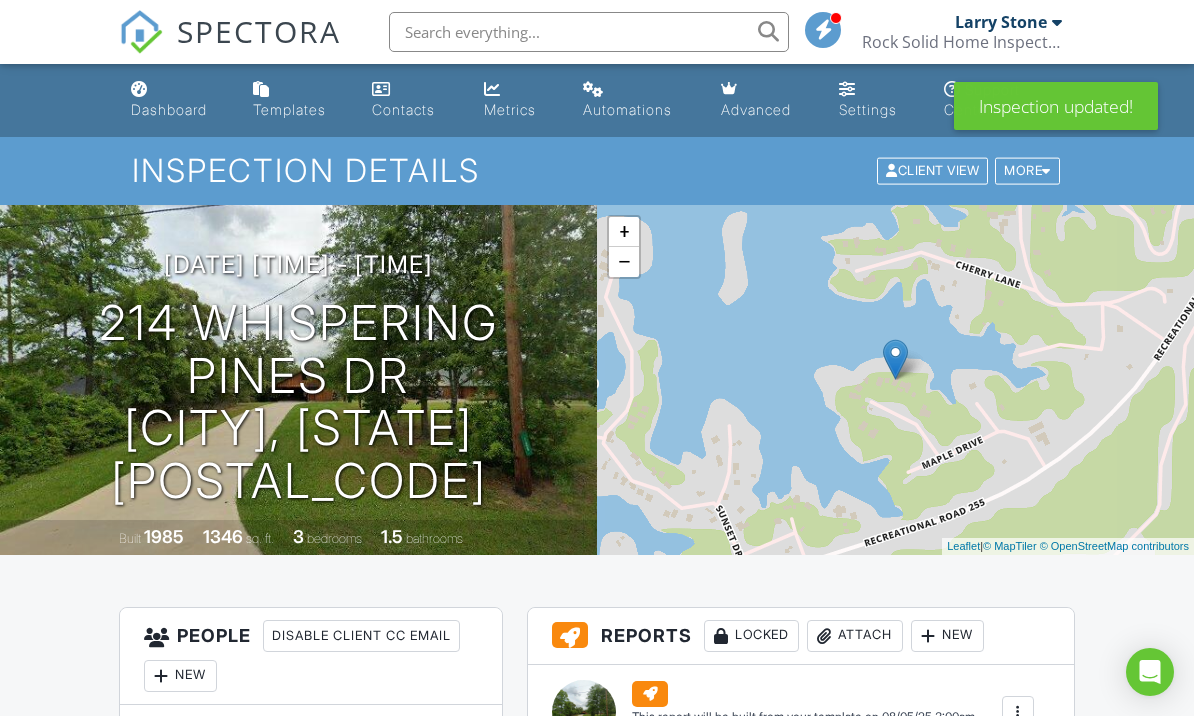 scroll, scrollTop: 0, scrollLeft: 0, axis: both 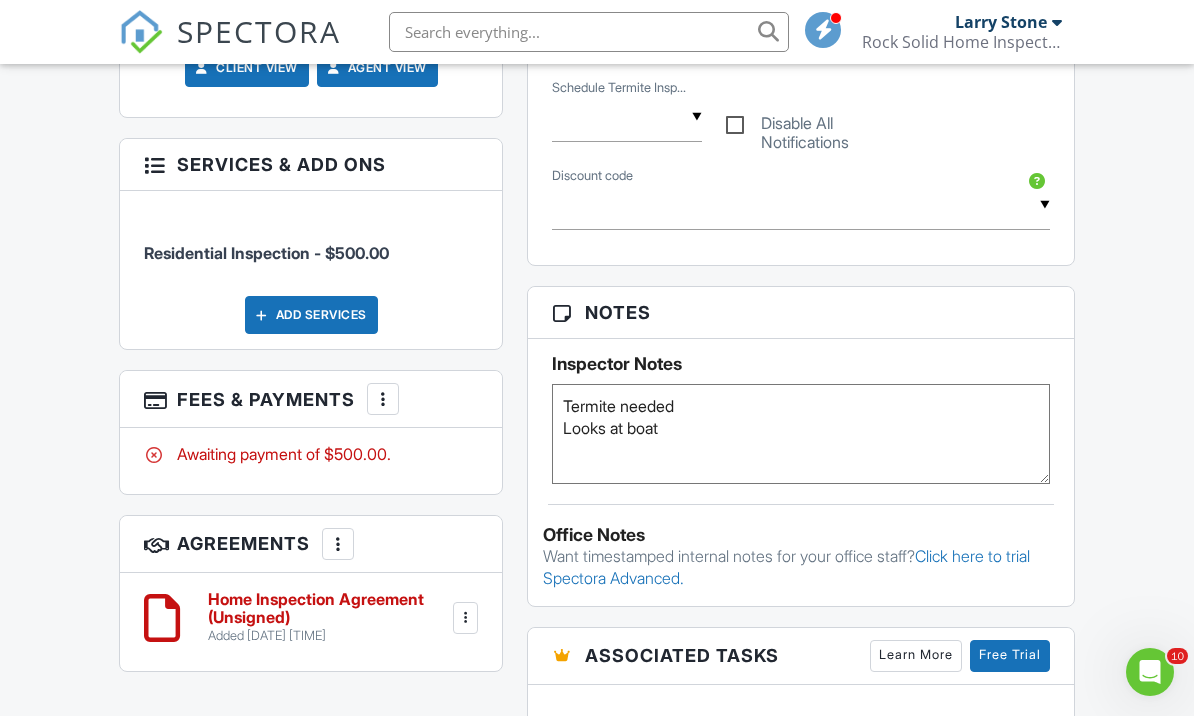 click on "Termite needed
Looks at boat" at bounding box center (800, 434) 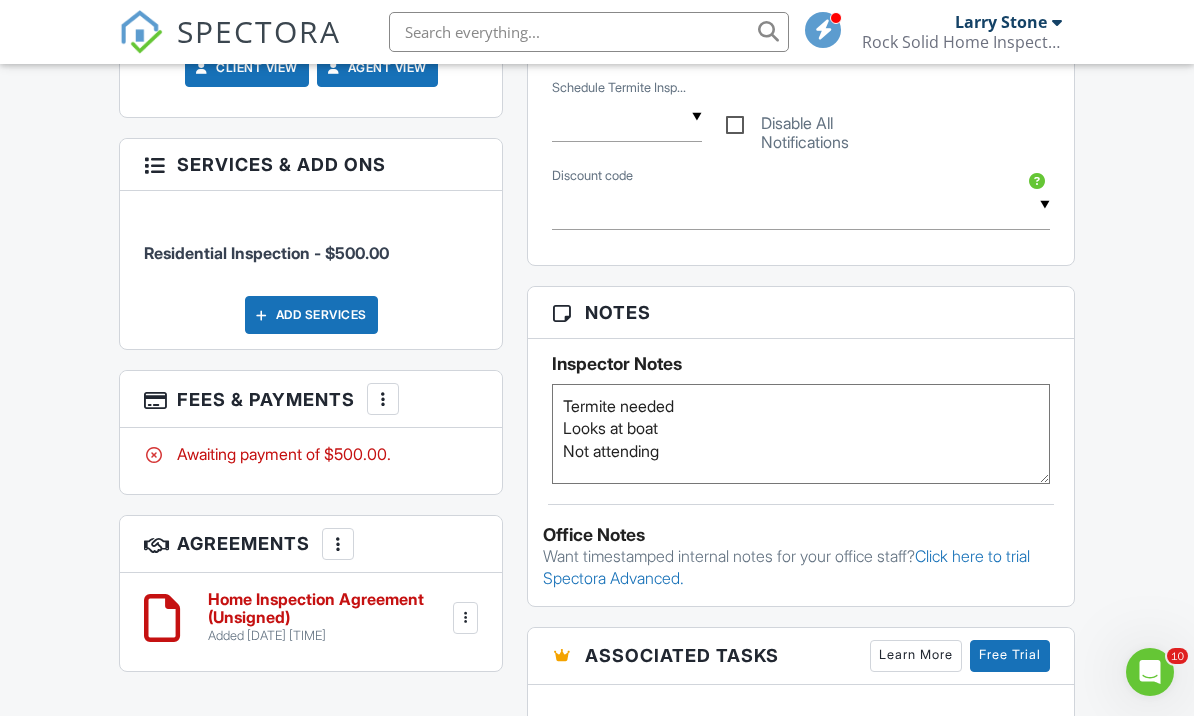 type on "Termite needed
Looks at boat
Not attending" 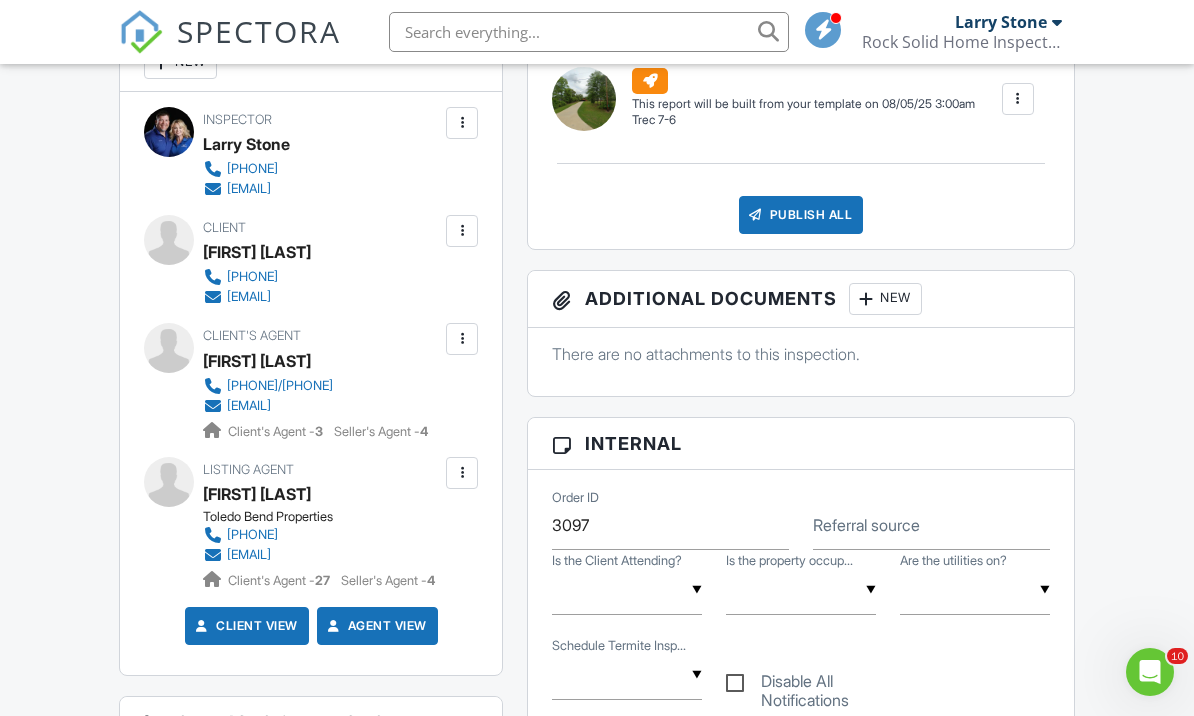 scroll, scrollTop: 0, scrollLeft: 0, axis: both 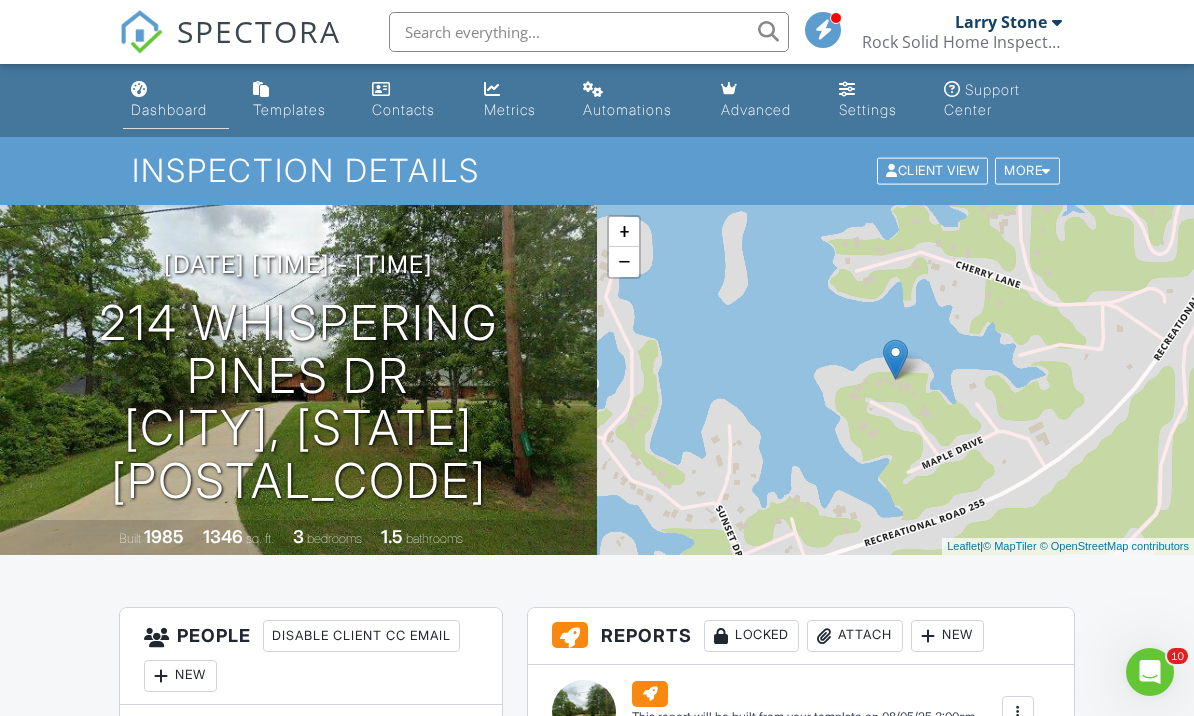 click on "Dashboard" at bounding box center (176, 100) 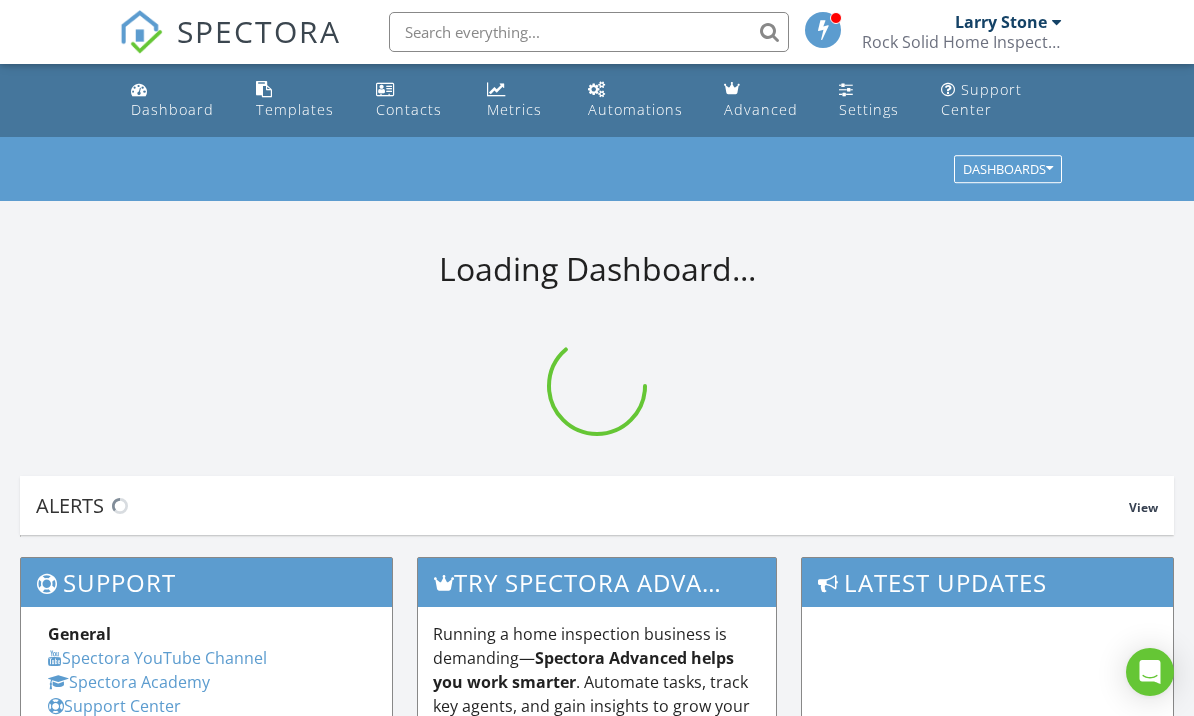 scroll, scrollTop: 0, scrollLeft: 0, axis: both 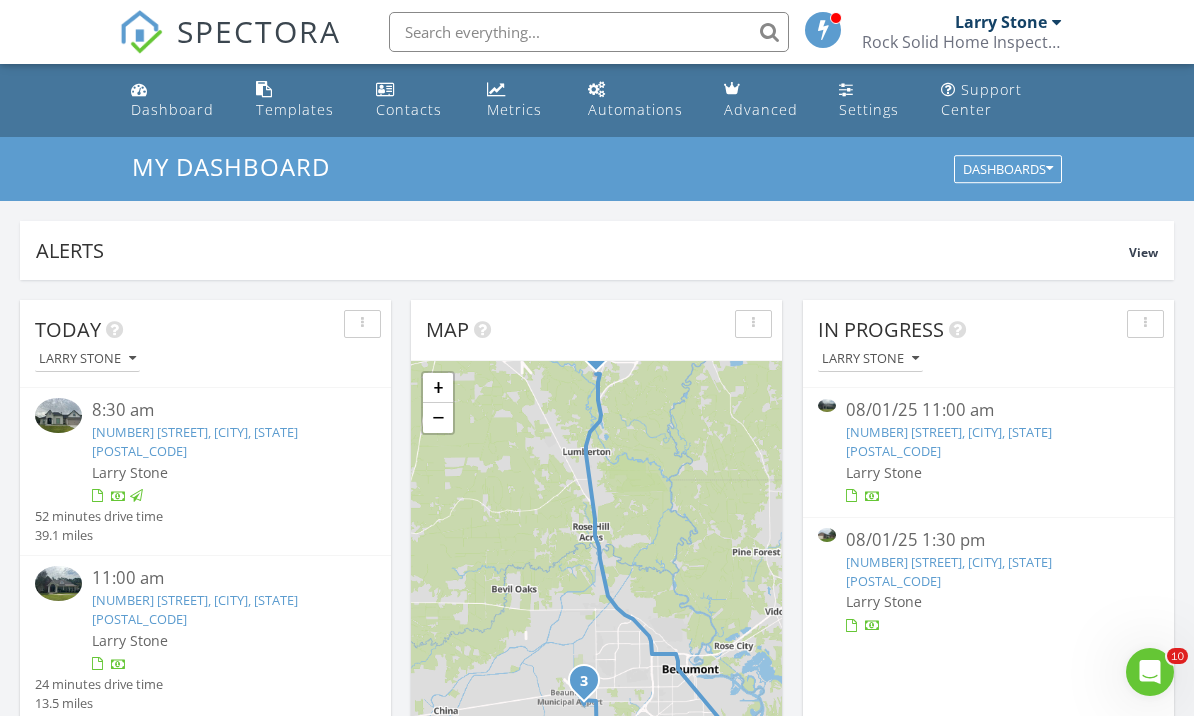 click on "[NUMBER] Mark Cir, [CITY], [STATE] [POSTAL_CODE]" at bounding box center [195, 609] 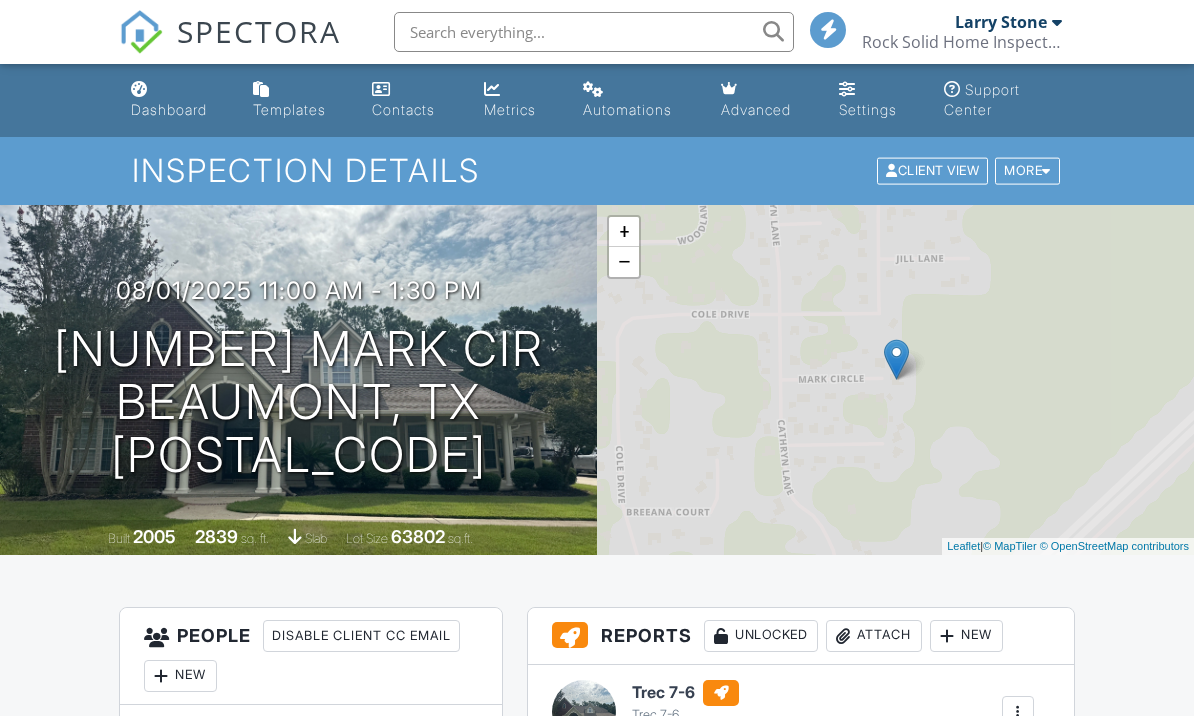 scroll, scrollTop: 0, scrollLeft: 0, axis: both 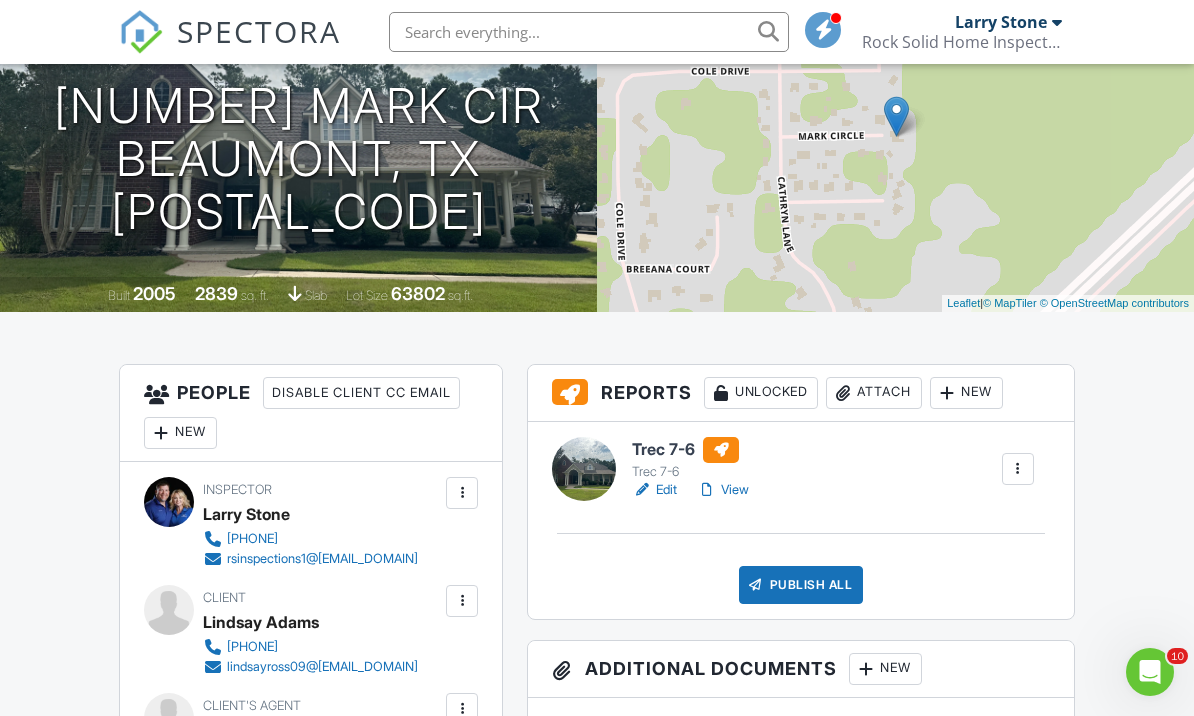 click on "View" at bounding box center [723, 490] 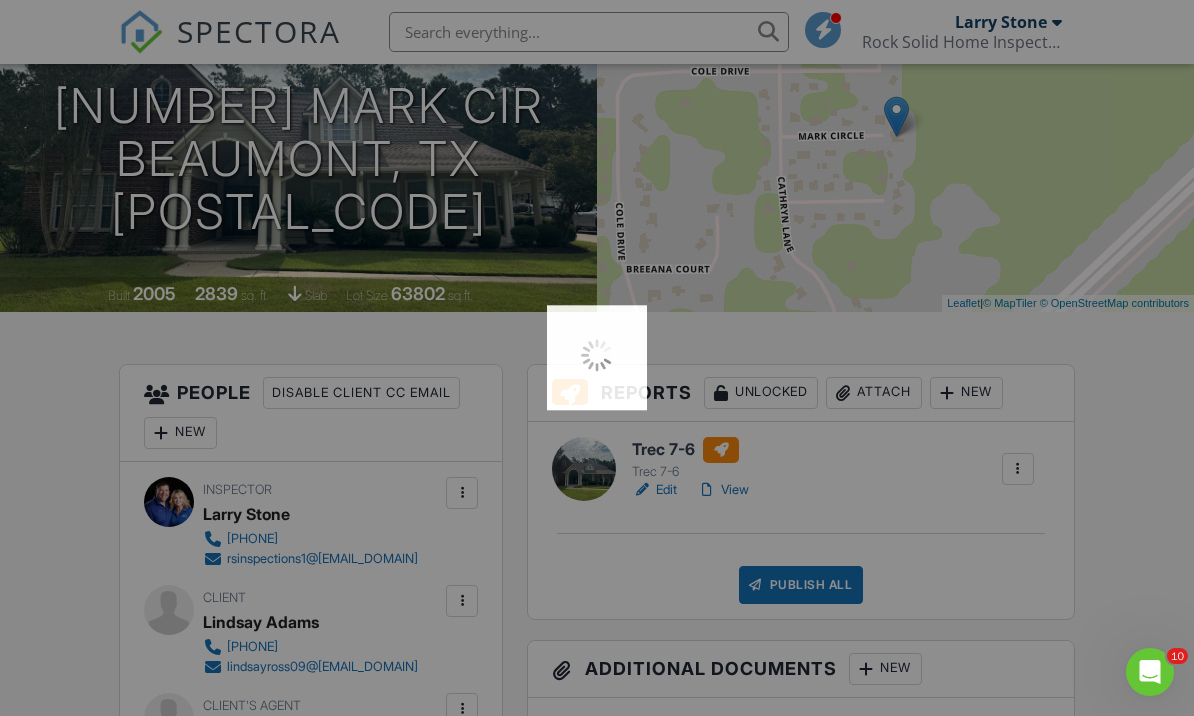 scroll, scrollTop: 313, scrollLeft: 0, axis: vertical 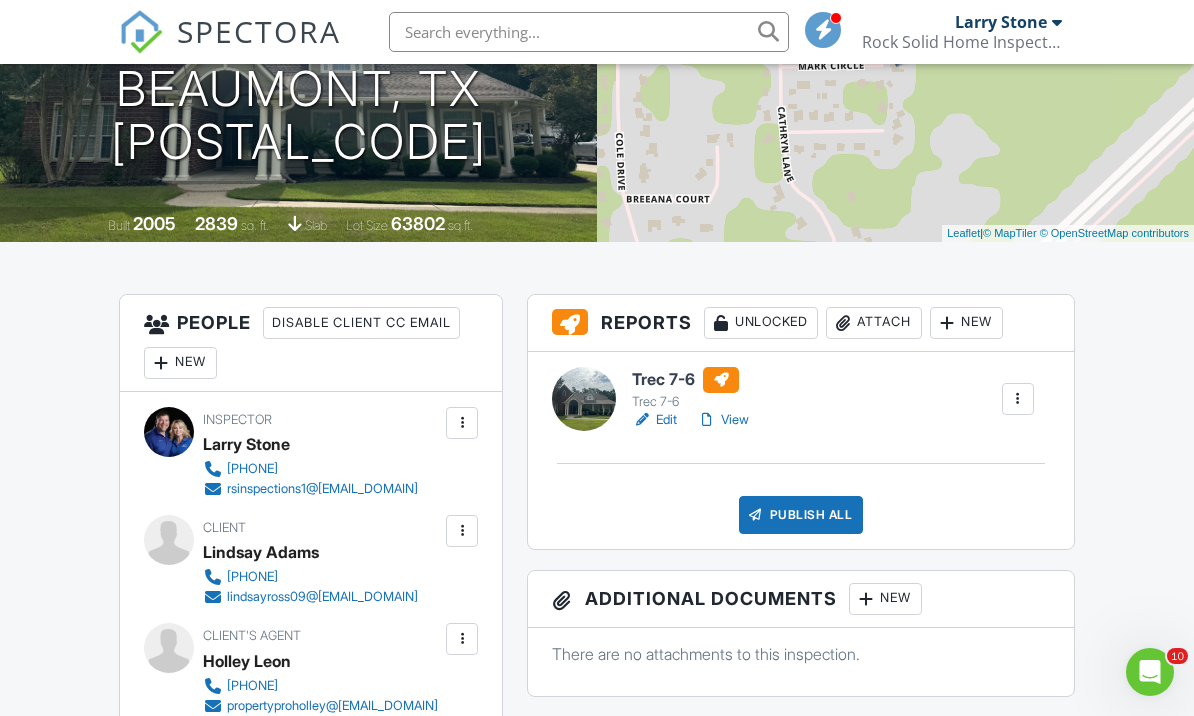 click on "View" at bounding box center (723, 420) 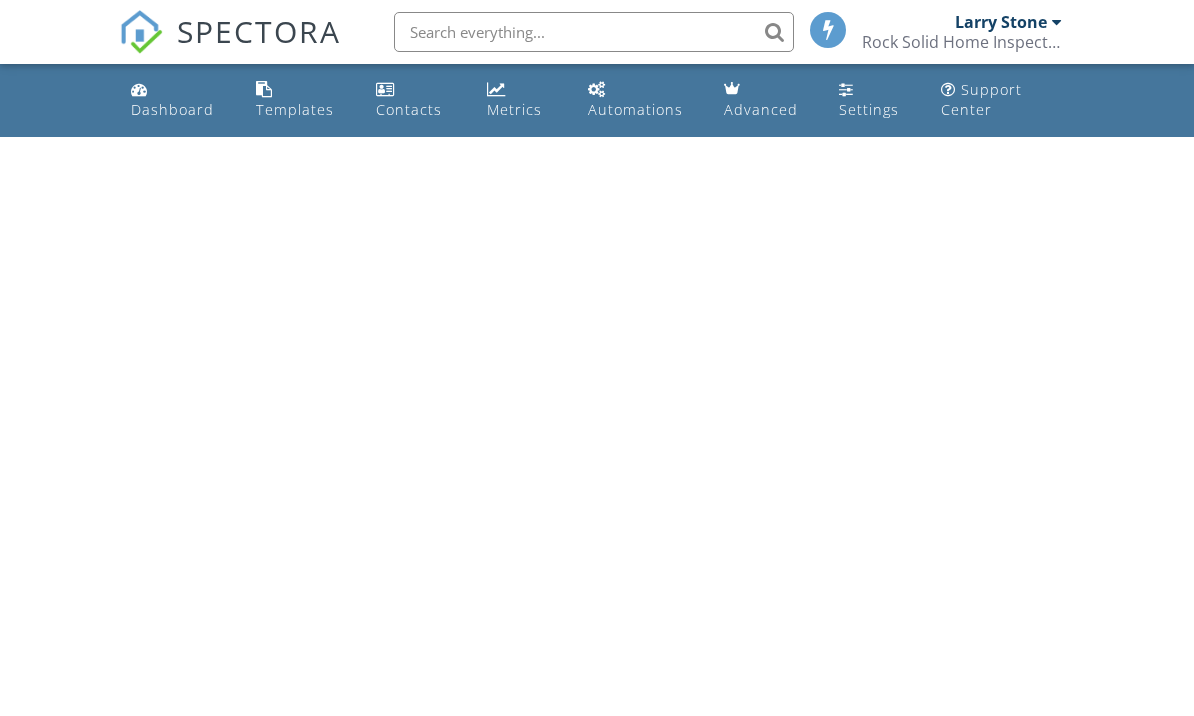 scroll, scrollTop: 0, scrollLeft: 0, axis: both 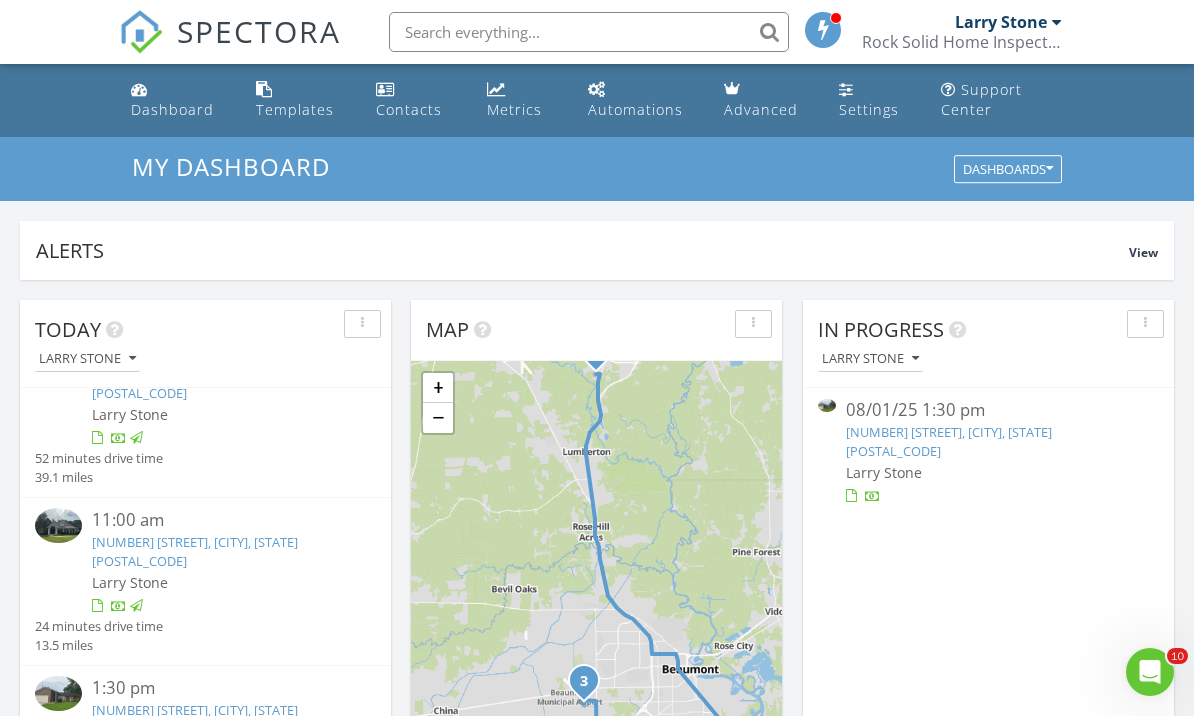 click on "2250 Woodside Dr, Beaumont, TX 77707" at bounding box center (195, 719) 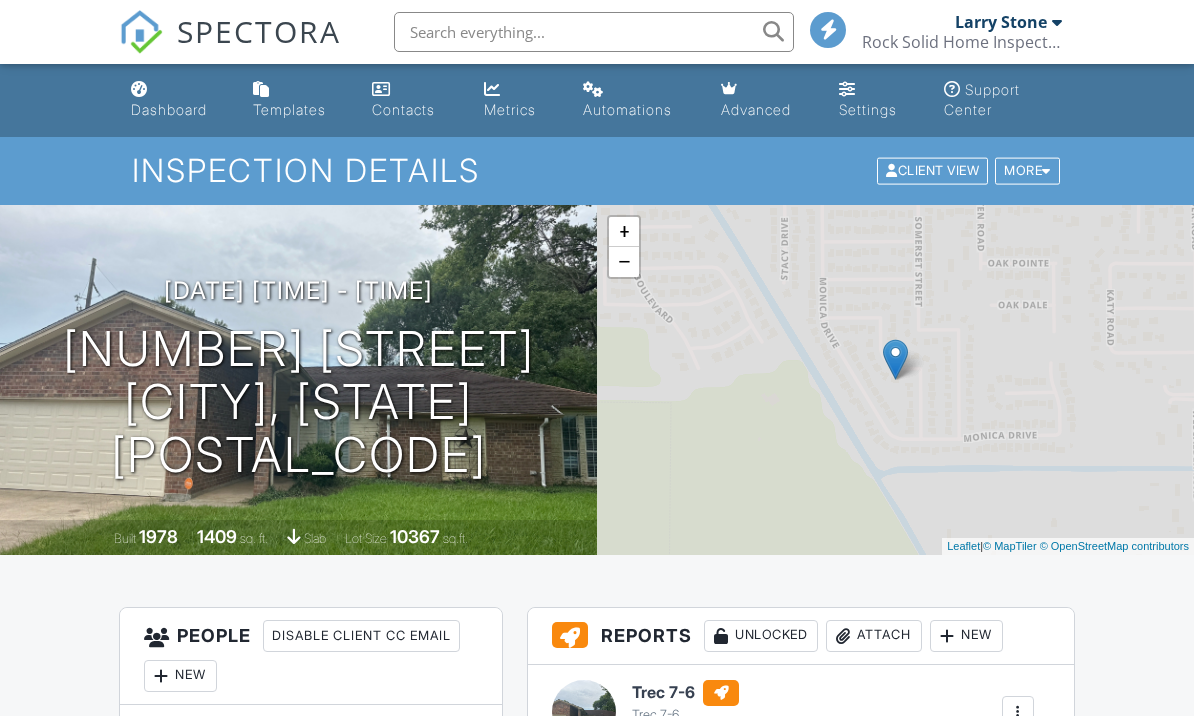 scroll, scrollTop: 0, scrollLeft: 0, axis: both 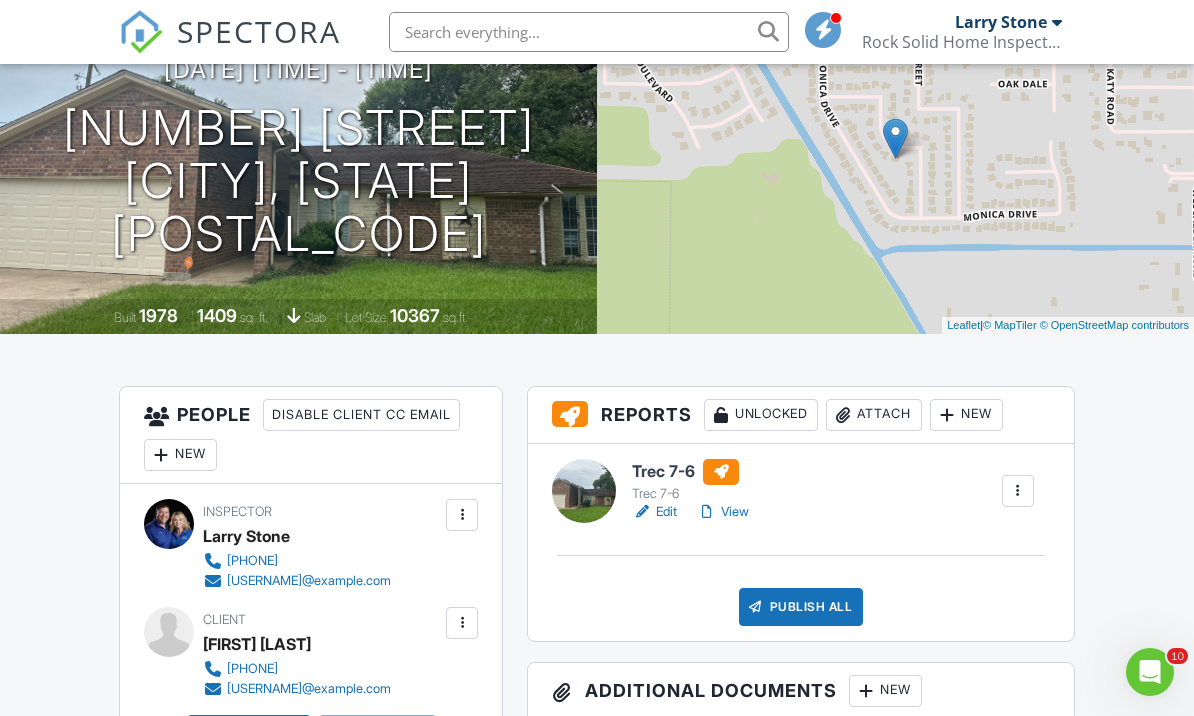 click on "View" at bounding box center [723, 512] 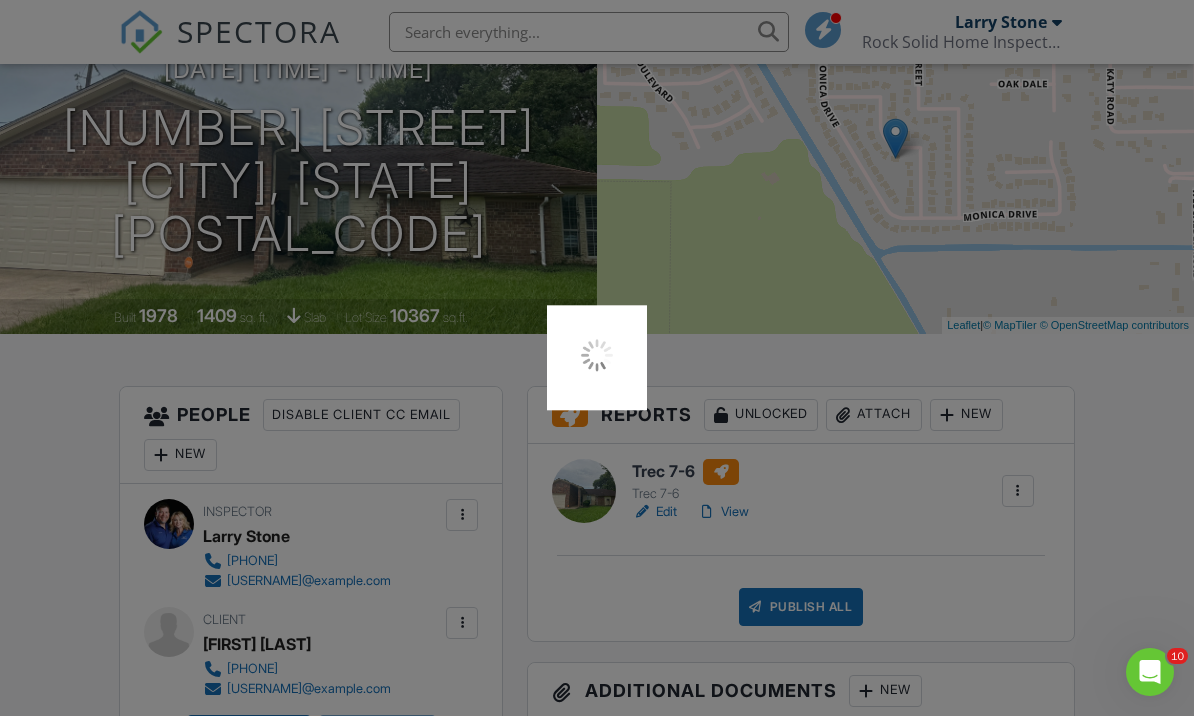 scroll, scrollTop: 291, scrollLeft: 0, axis: vertical 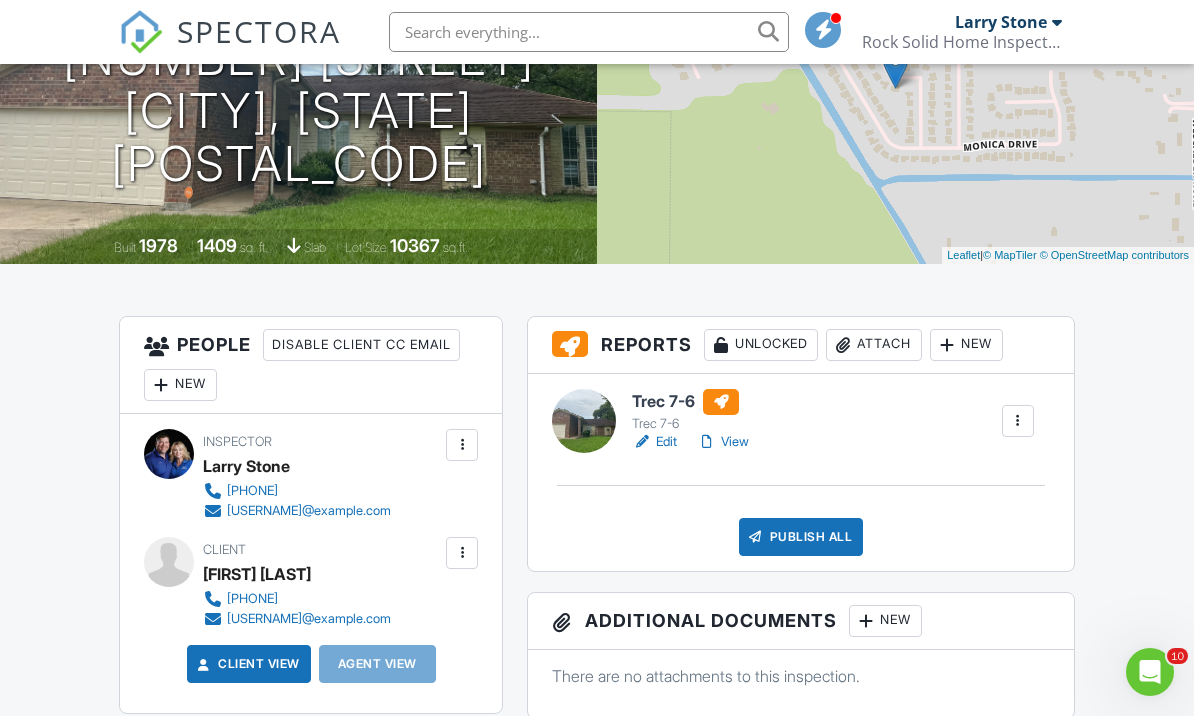 click on "View" at bounding box center [723, 442] 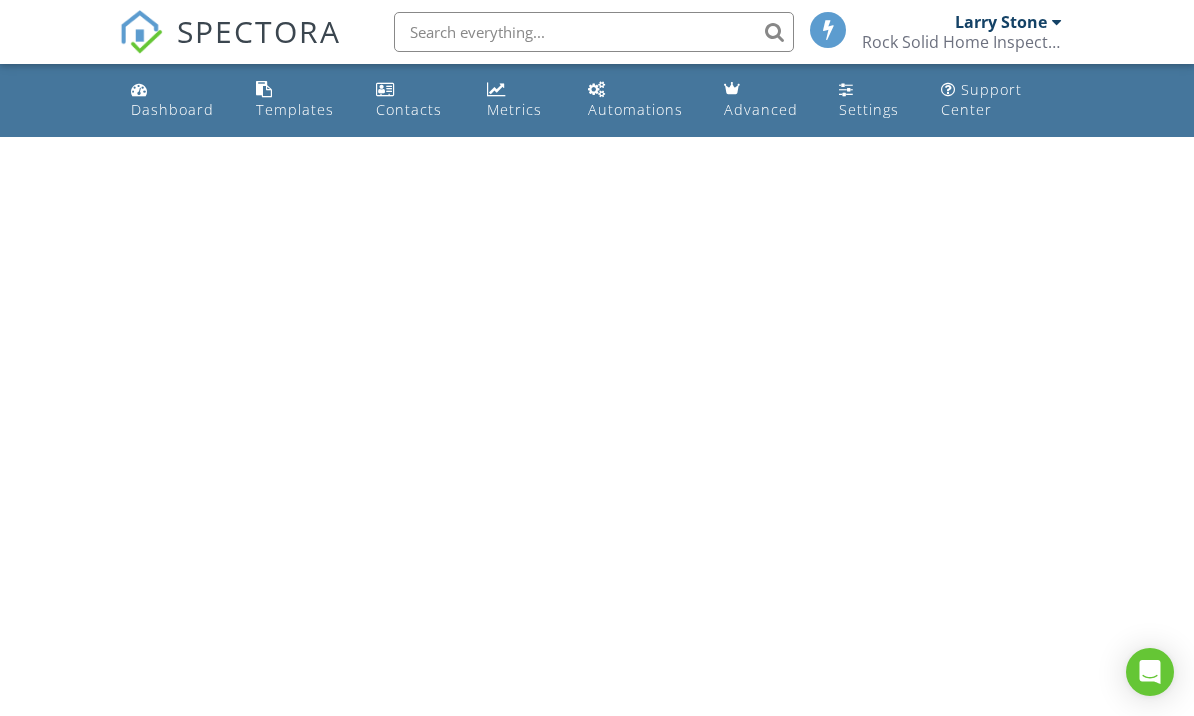 scroll, scrollTop: 0, scrollLeft: 0, axis: both 